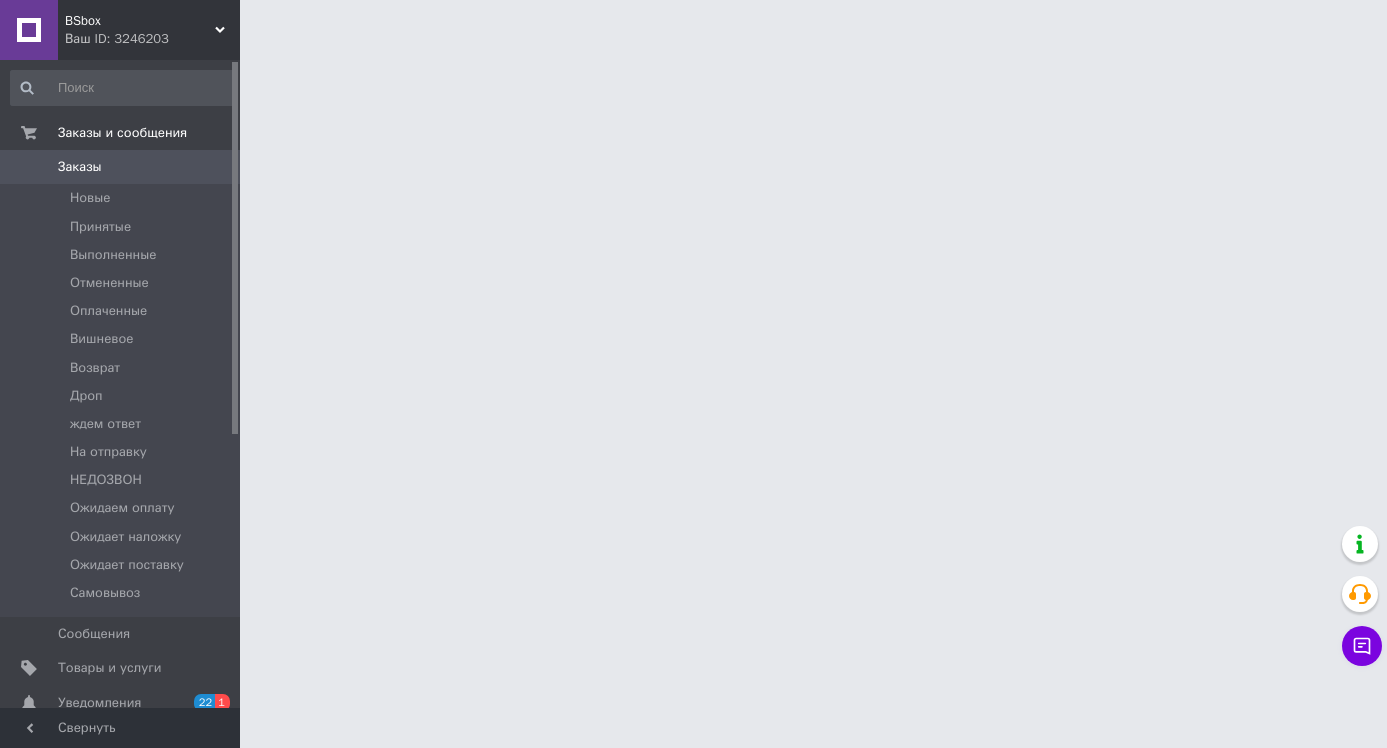 scroll, scrollTop: 0, scrollLeft: 0, axis: both 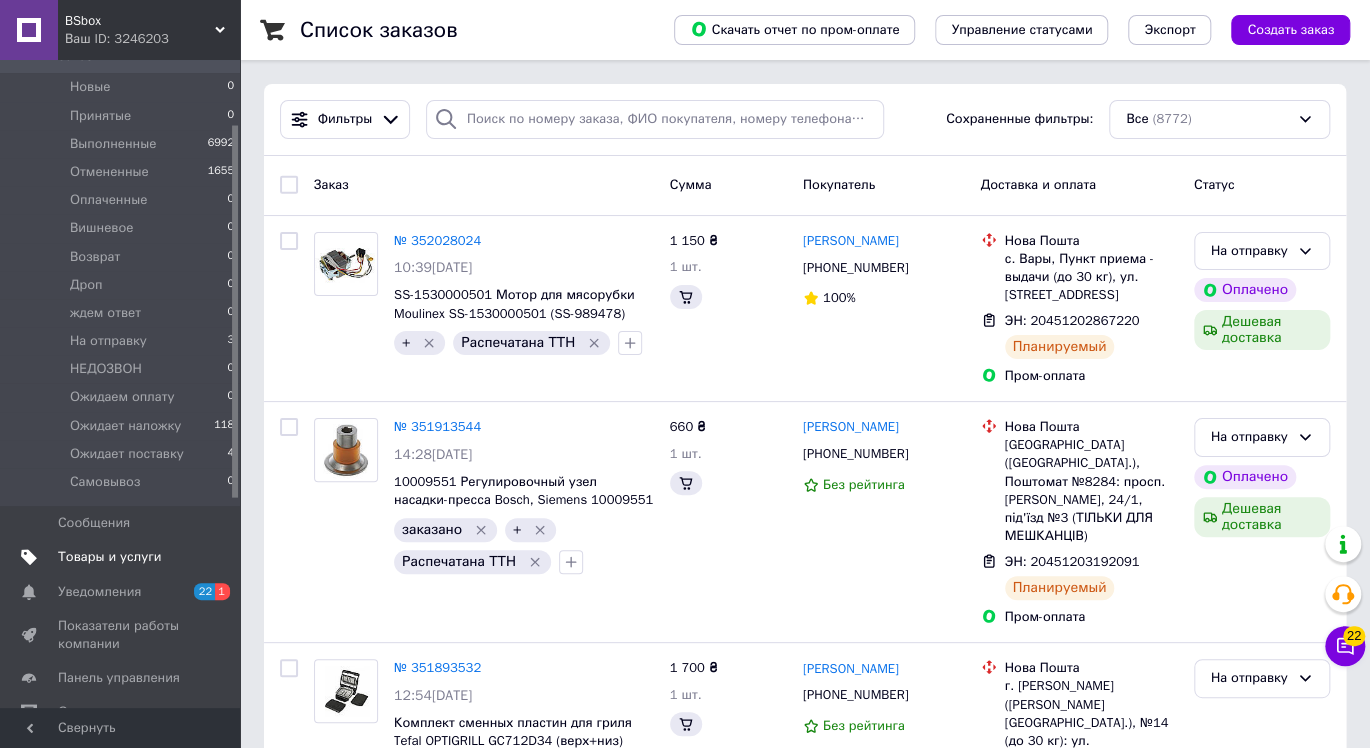 click on "Товары и услуги" at bounding box center (110, 557) 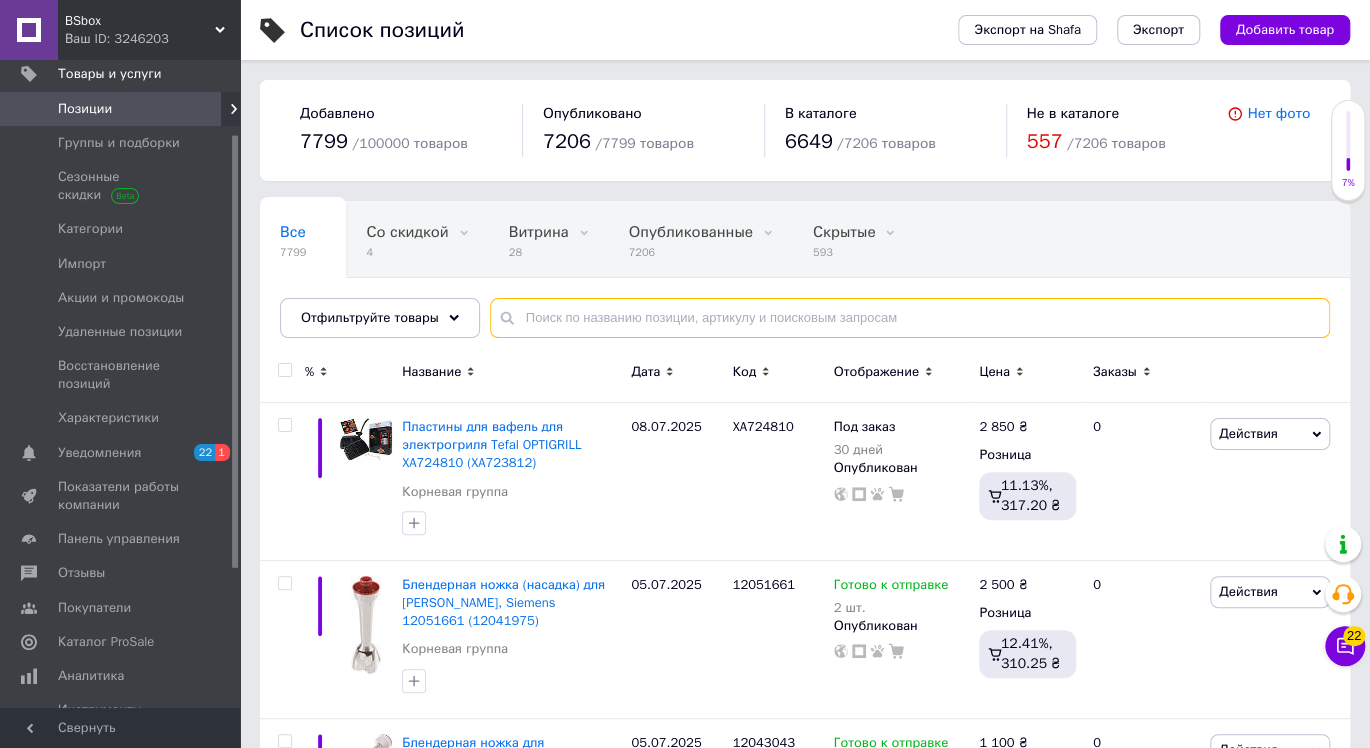 paste on "00790278" 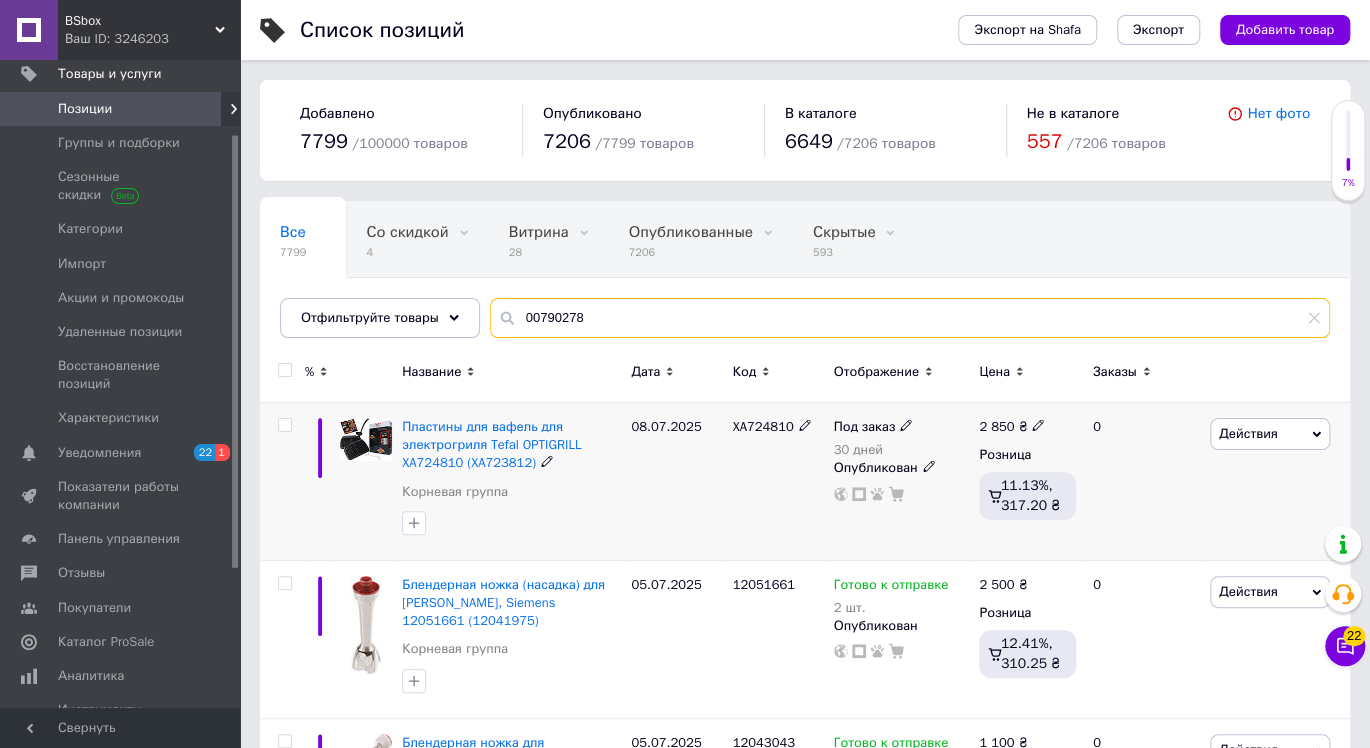 type on "00790278" 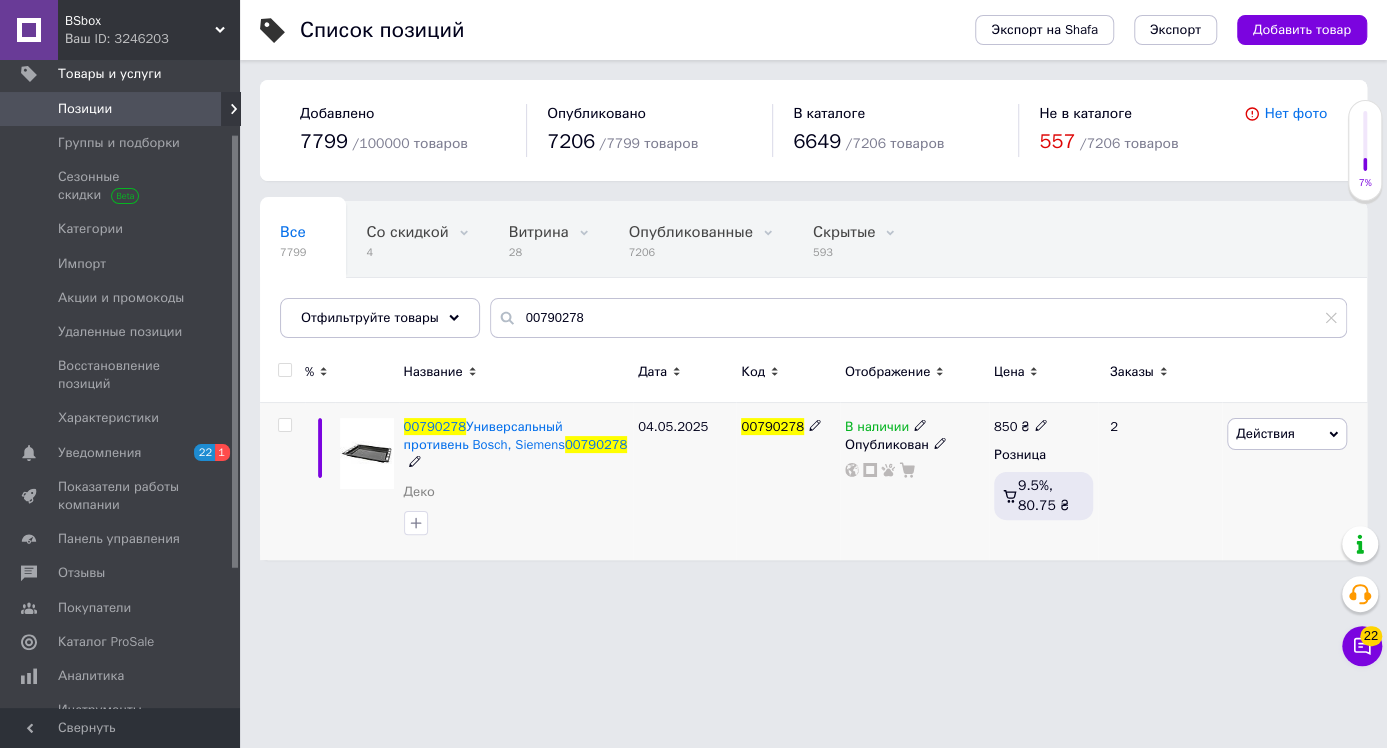 click 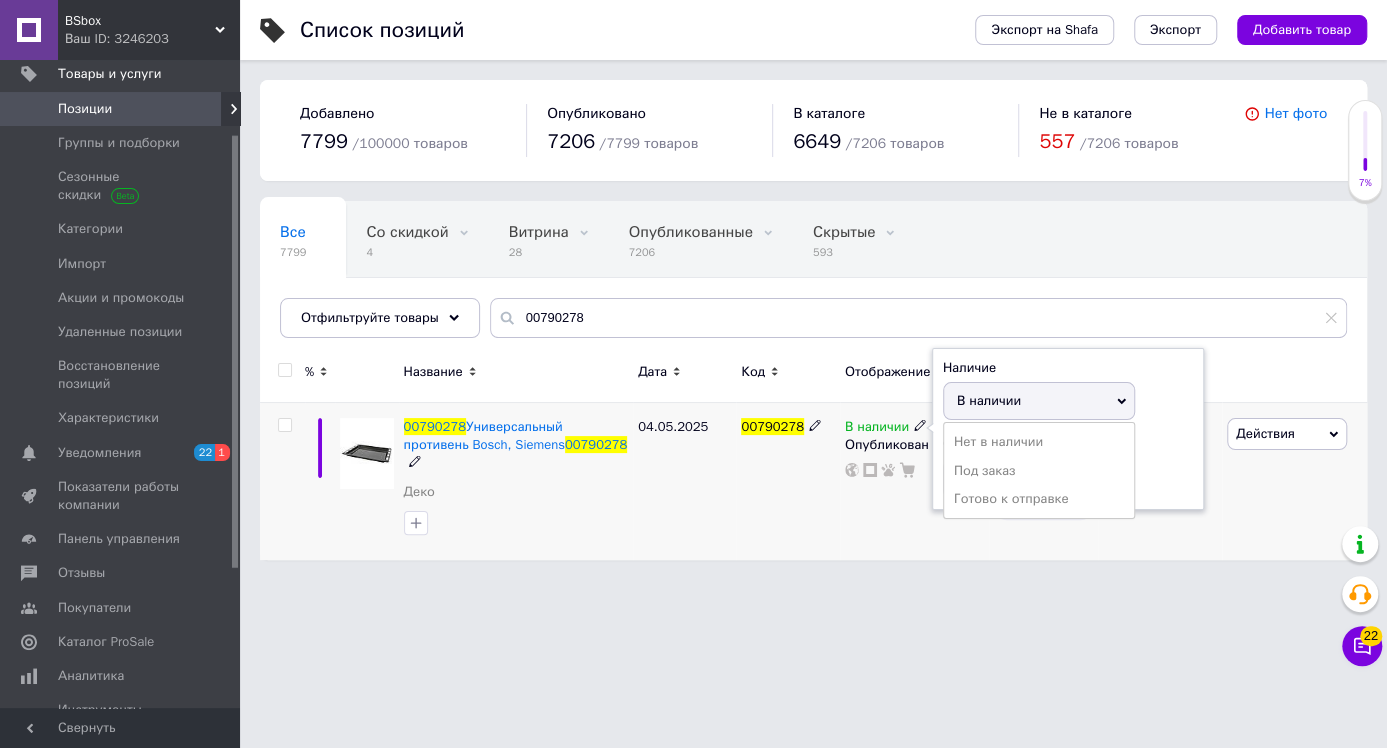 click on "Нет в наличии" at bounding box center (1039, 442) 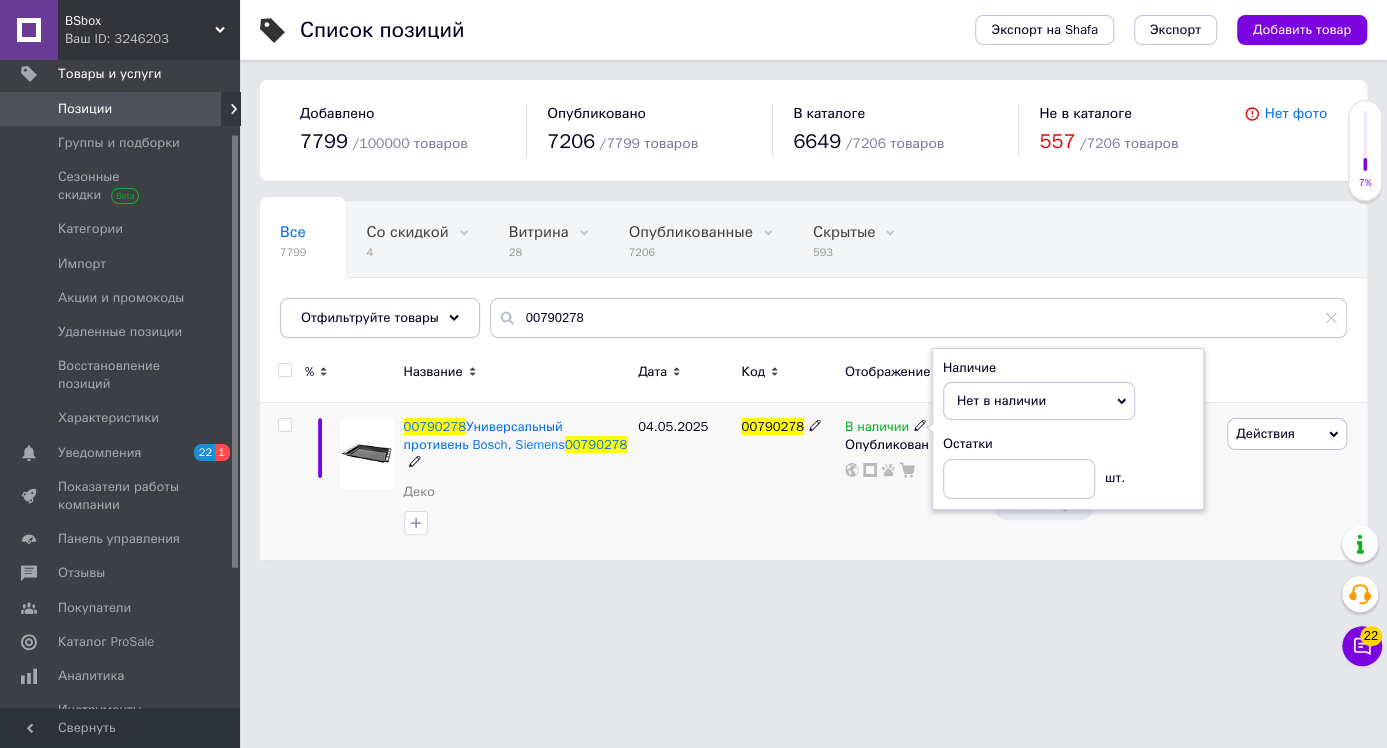 click on "04.05.2025" at bounding box center (684, 481) 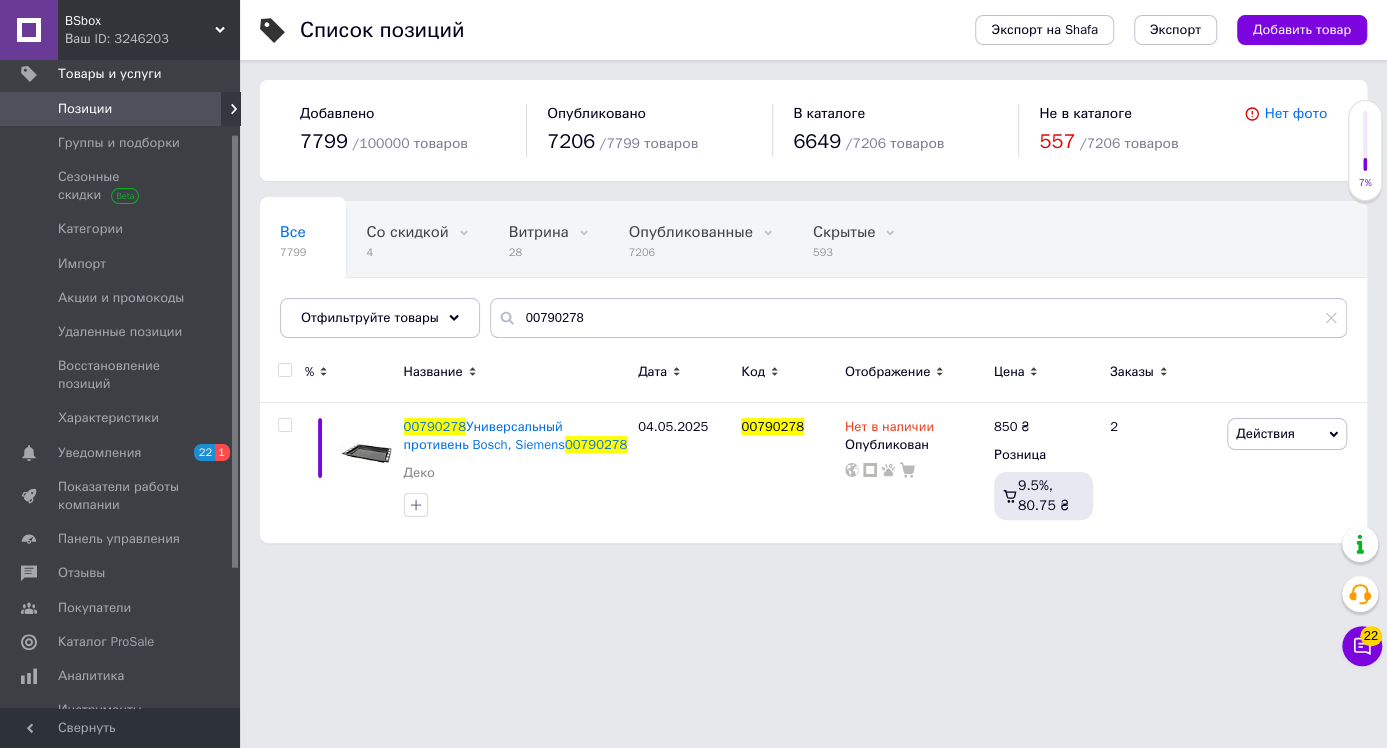 click on "BSbox Ваш ID: 3246203 Сайт BSbox Кабинет покупателя Проверить состояние системы Страница на портале Multi-shop Справка Выйти Заказы и сообщения 0 0 Товары и услуги Позиции Группы и подборки Сезонные скидки Категории Импорт Акции и промокоды Удаленные позиции Восстановление позиций Характеристики Уведомления 22 1 Показатели работы компании Панель управления Отзывы Покупатели Каталог ProSale Аналитика Инструменты вебмастера и SEO Управление сайтом Кошелек компании Маркет Настройки Тарифы и счета Prom топ Свернуть Экспорт" at bounding box center (693, 281) 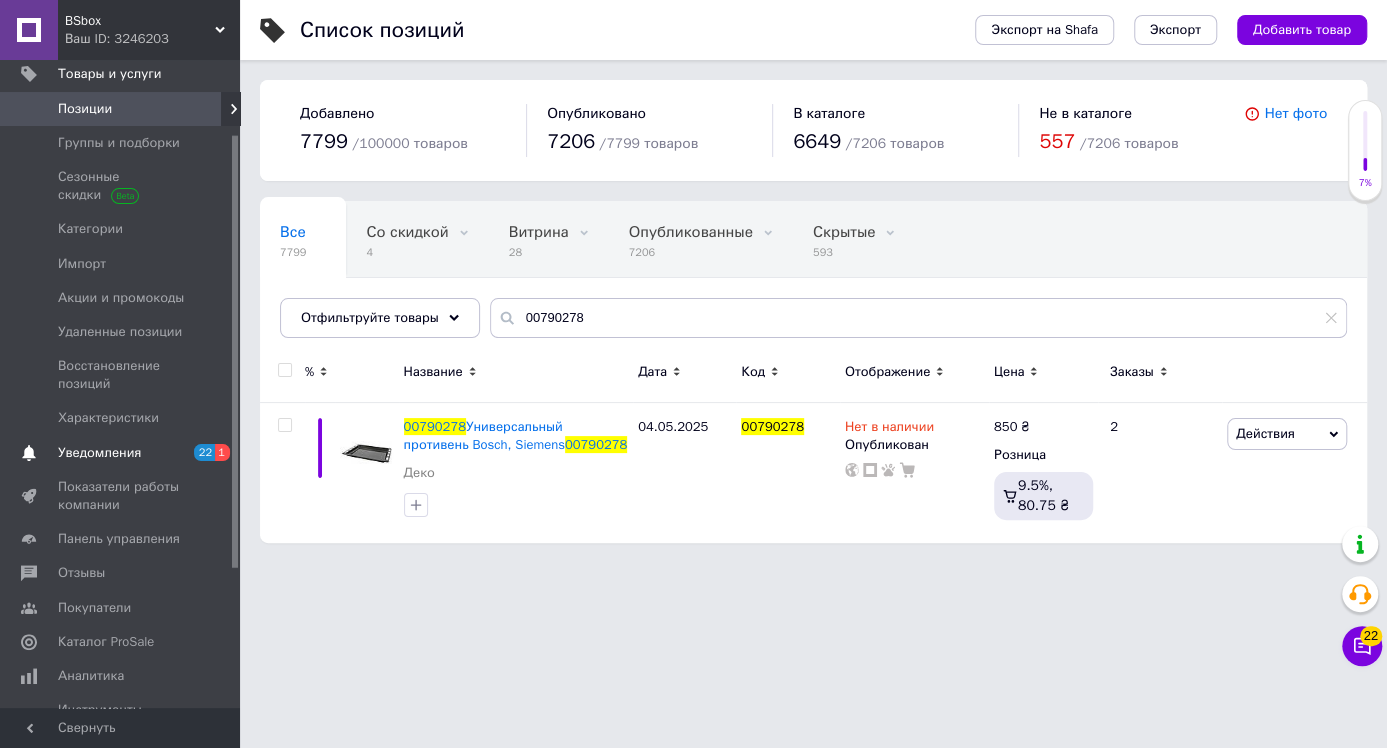 click on "Уведомления" at bounding box center (121, 453) 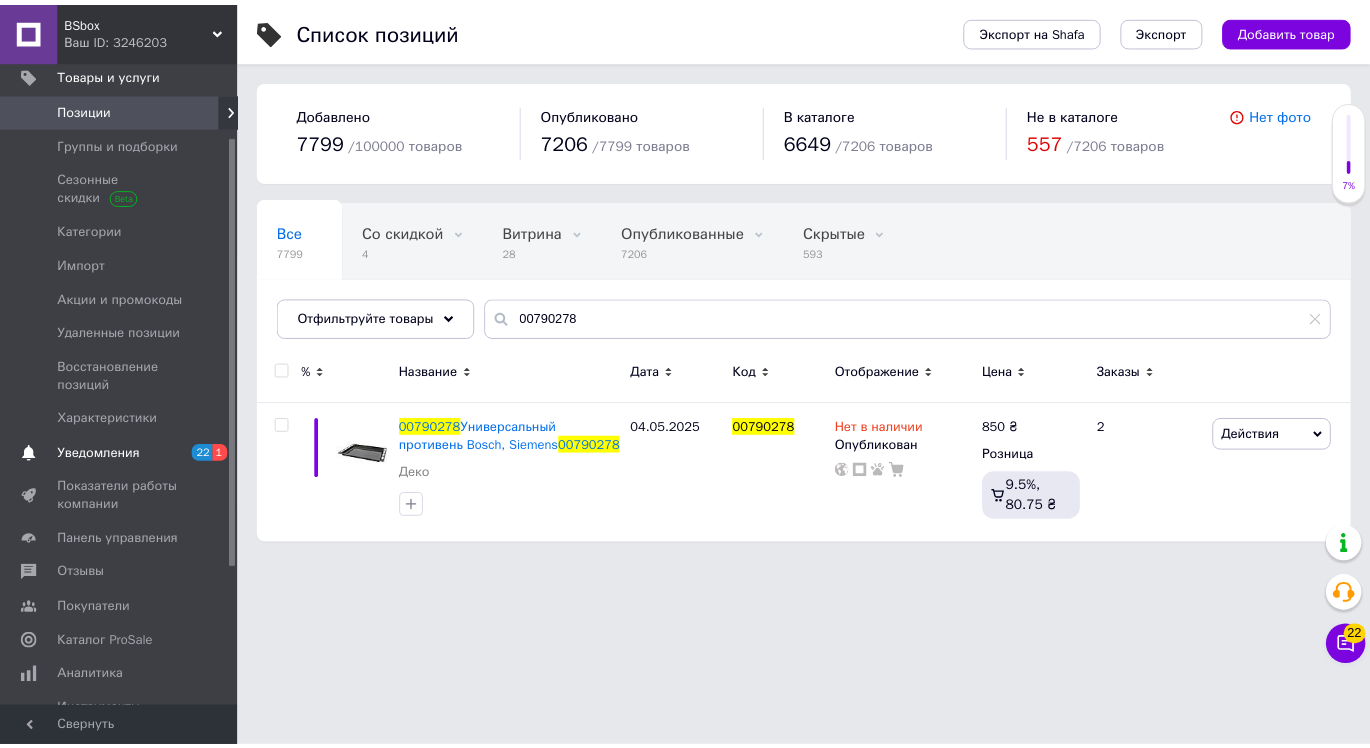 scroll, scrollTop: 0, scrollLeft: 0, axis: both 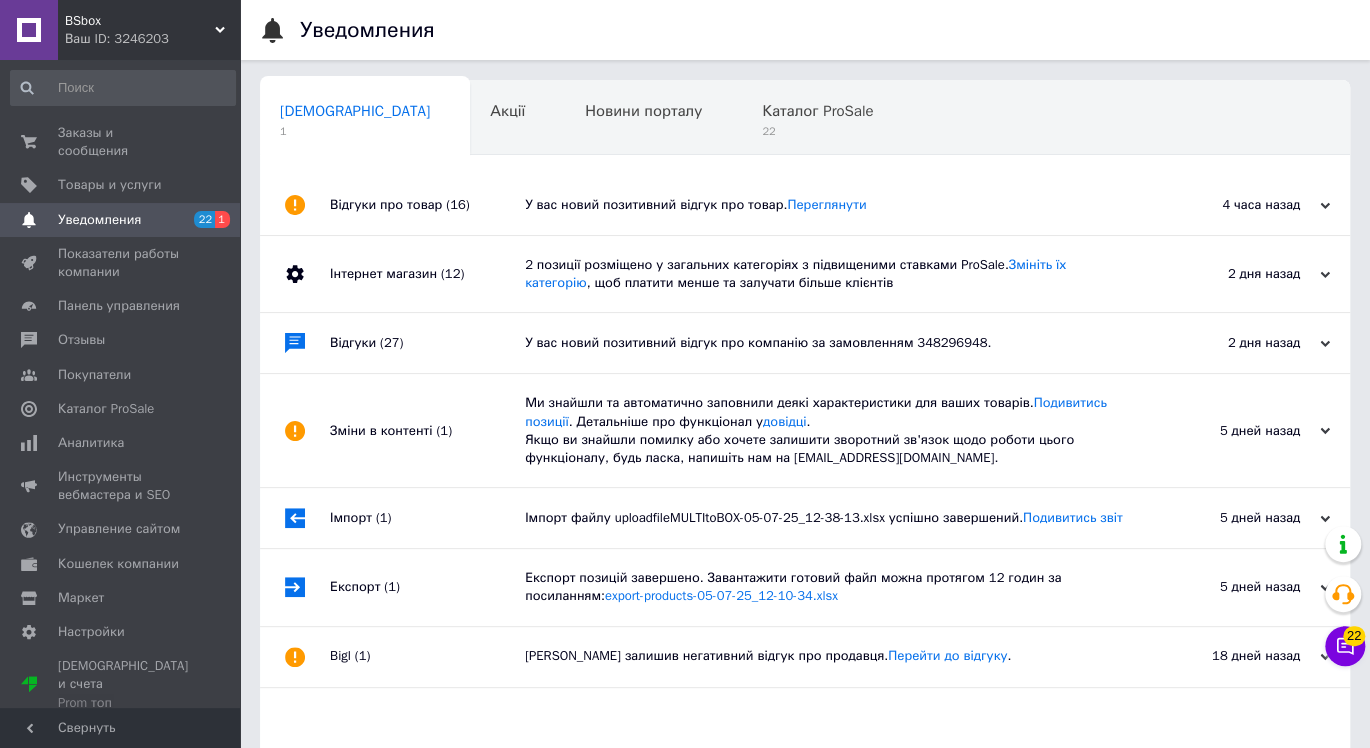click on "BSbox" at bounding box center [140, 21] 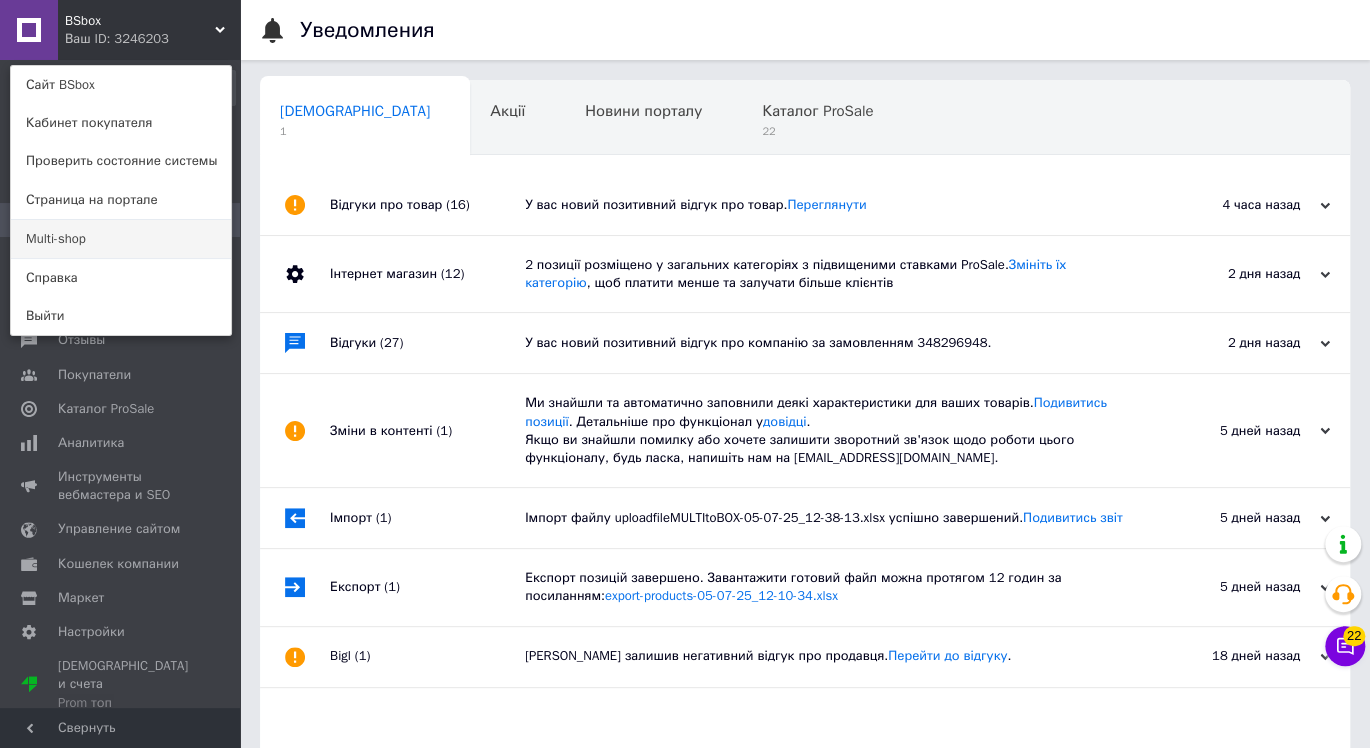 click on "Multi-shop" at bounding box center [121, 239] 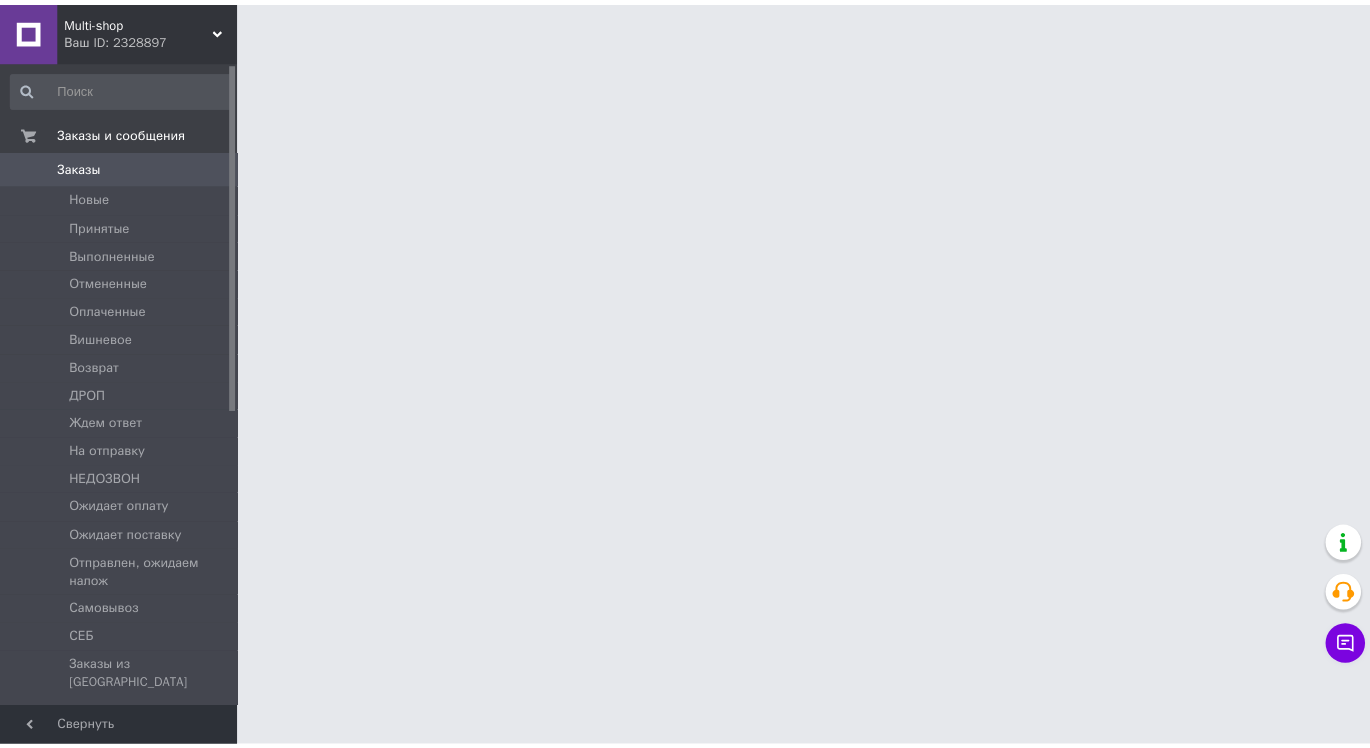 scroll, scrollTop: 0, scrollLeft: 0, axis: both 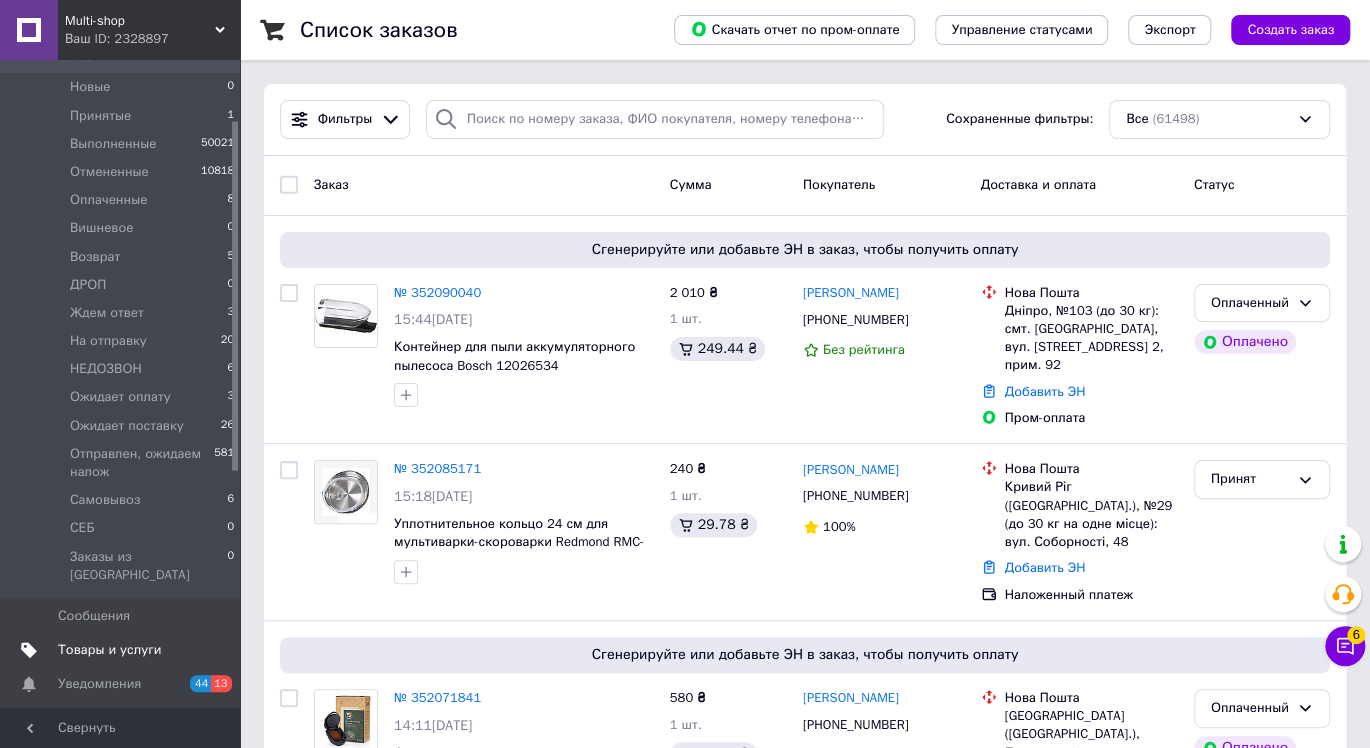 click on "Товары и услуги" at bounding box center (110, 650) 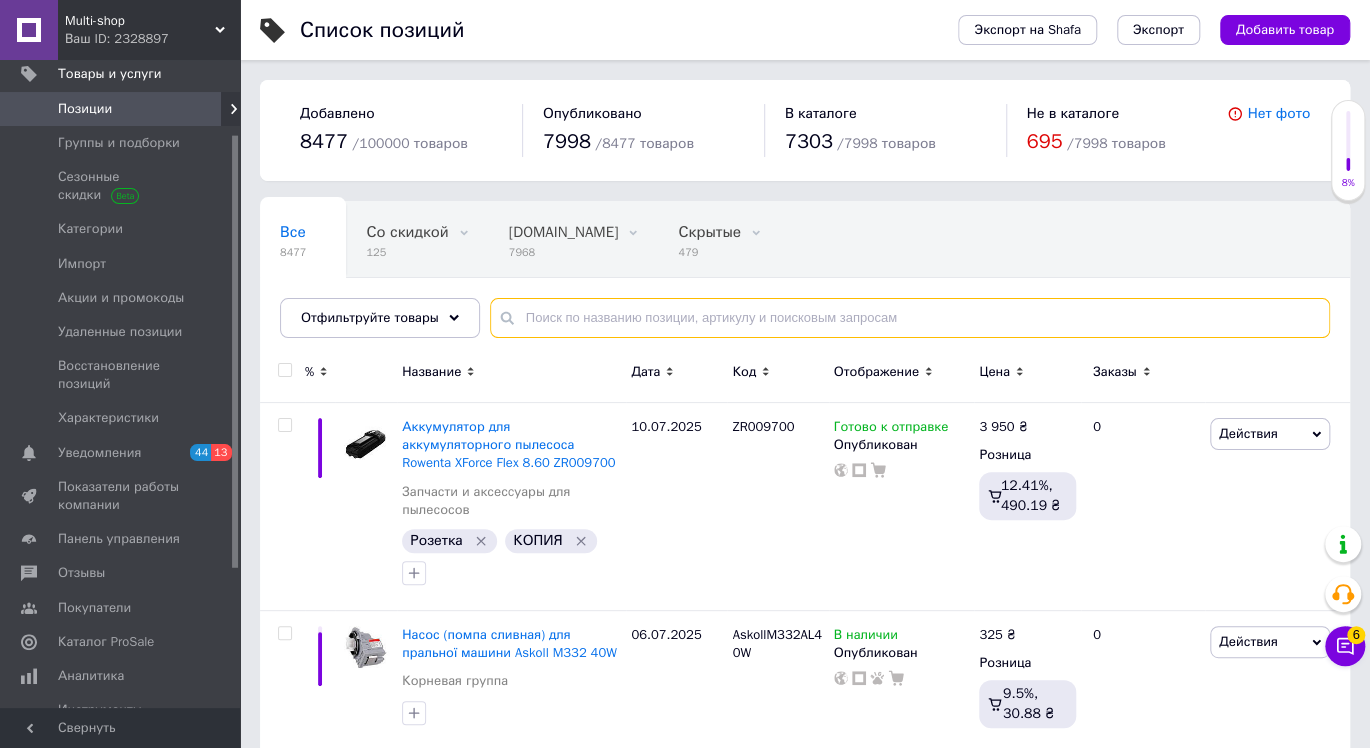 click at bounding box center (910, 318) 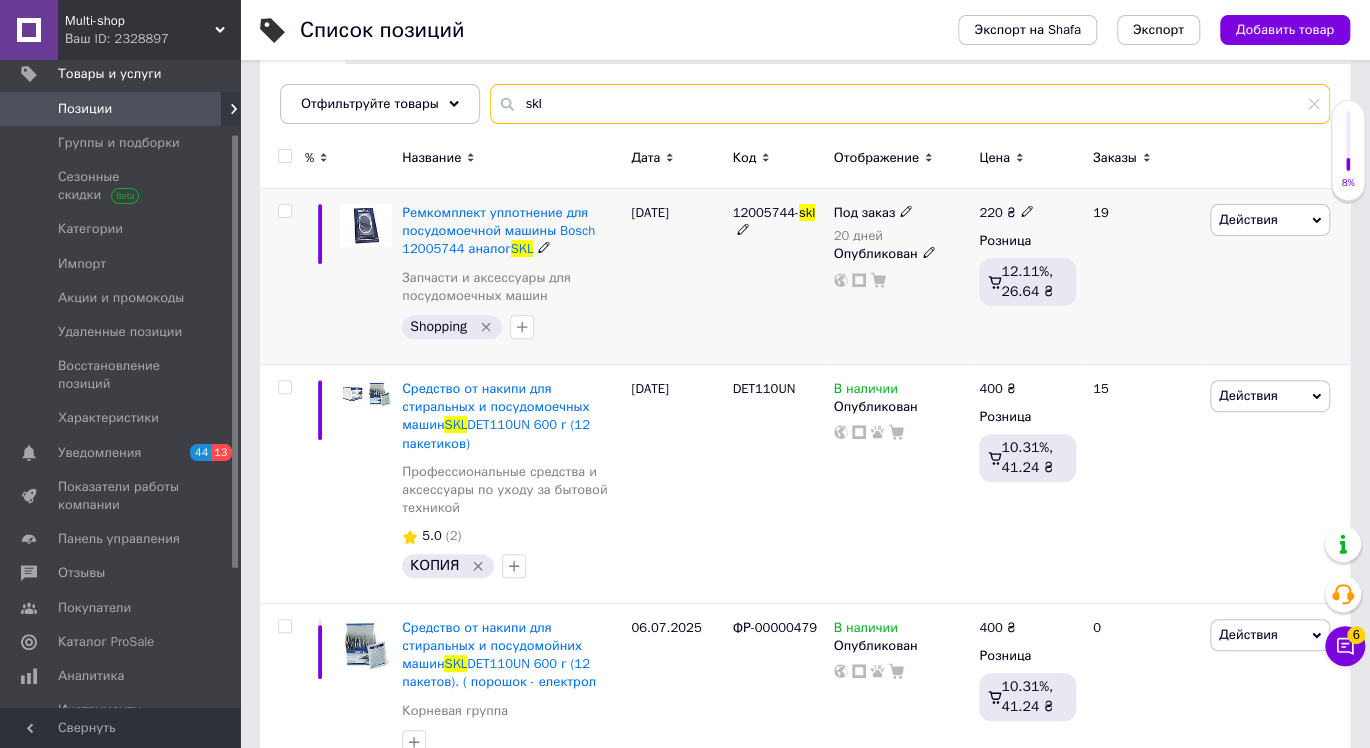scroll, scrollTop: 222, scrollLeft: 0, axis: vertical 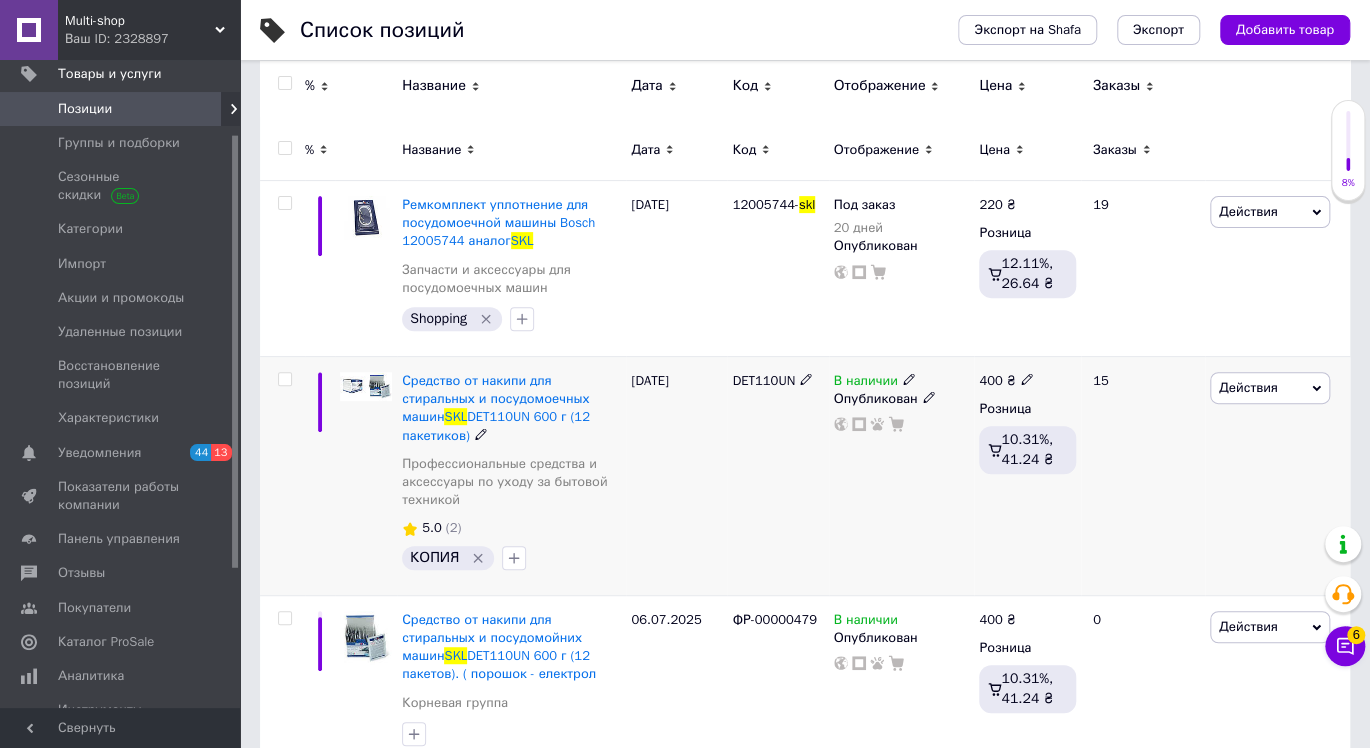 type on "skl" 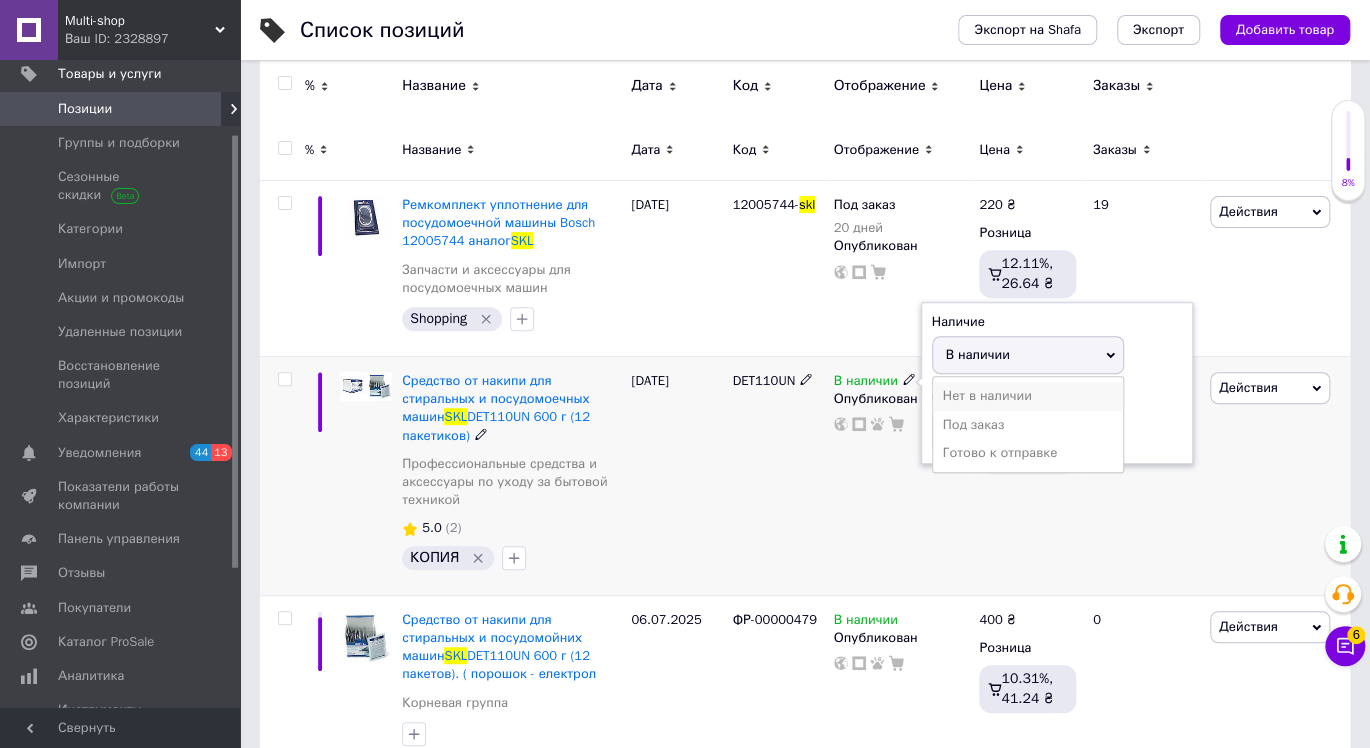 click on "Нет в наличии" at bounding box center (1028, 396) 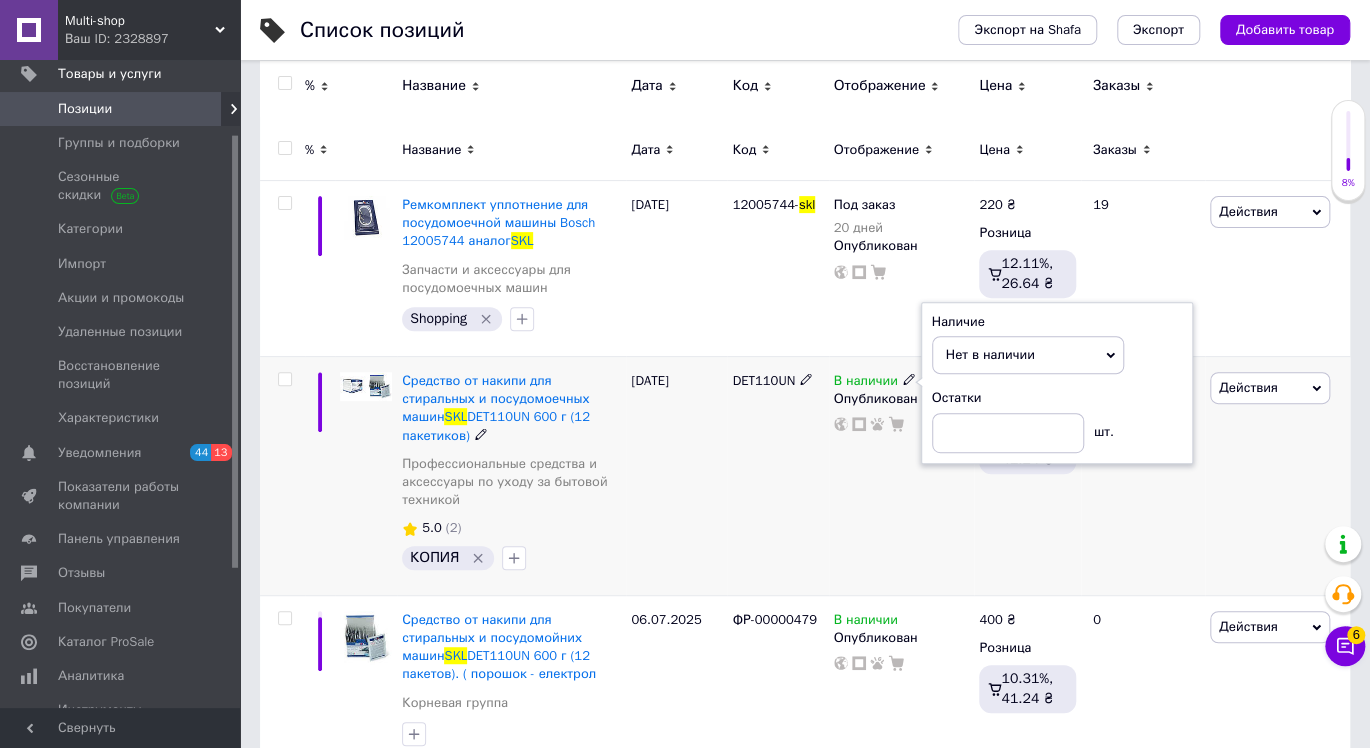 click on "В наличии Наличие Нет в наличии В наличии Под заказ Готово к отправке Остатки шт. Опубликован" at bounding box center [902, 476] 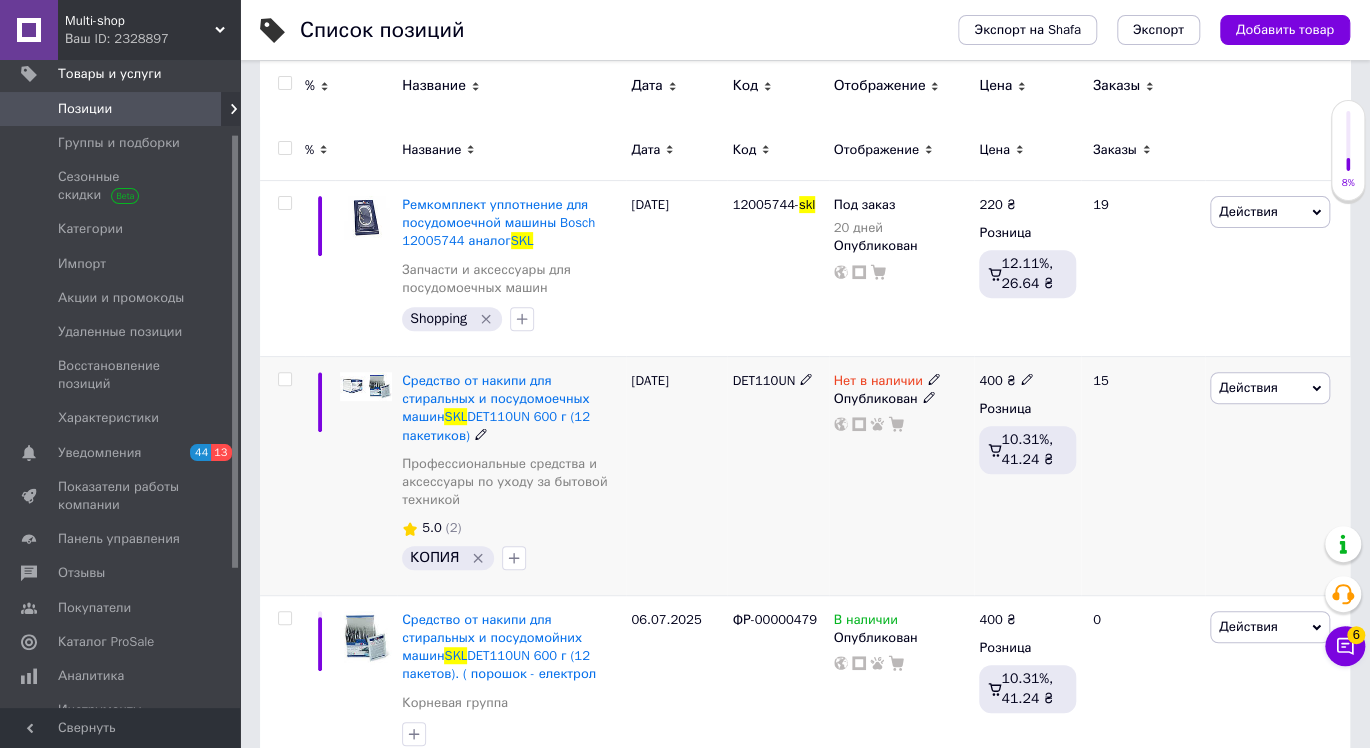 click on "DET110UN" at bounding box center [763, 380] 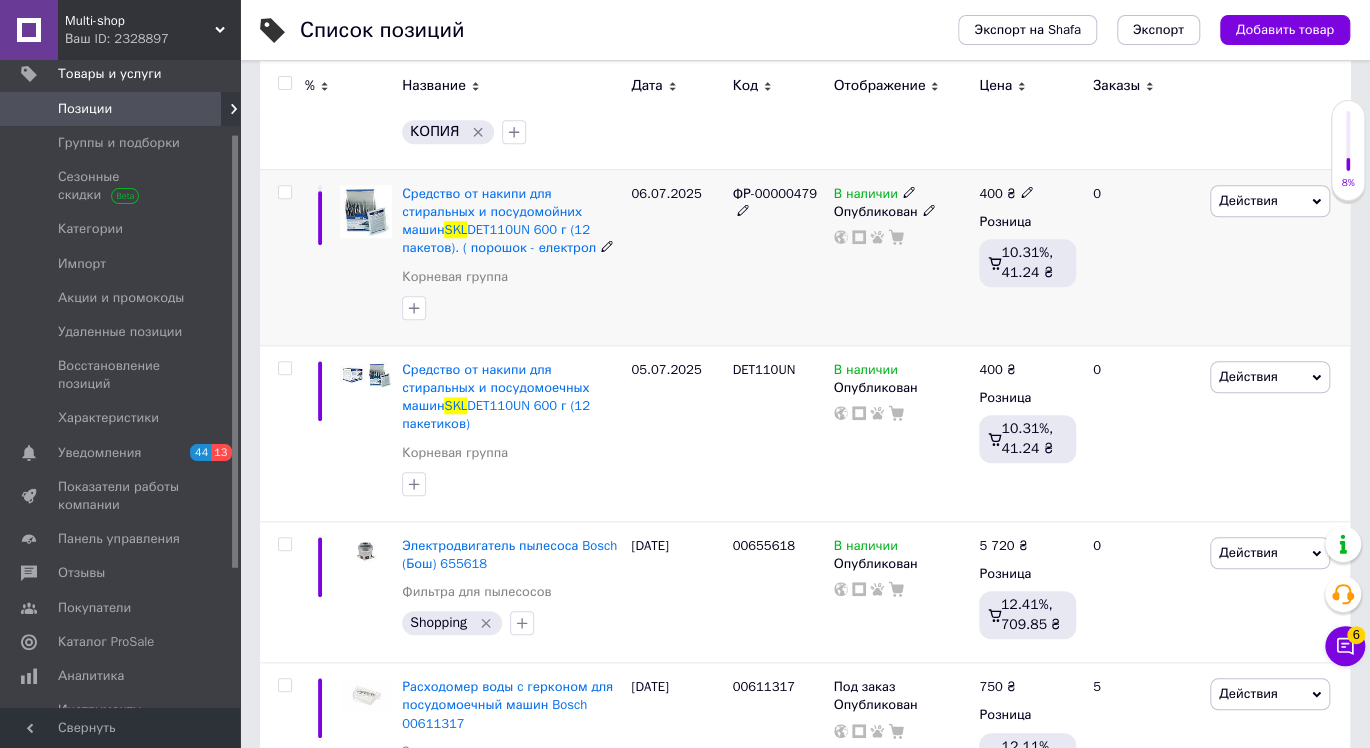 scroll, scrollTop: 666, scrollLeft: 0, axis: vertical 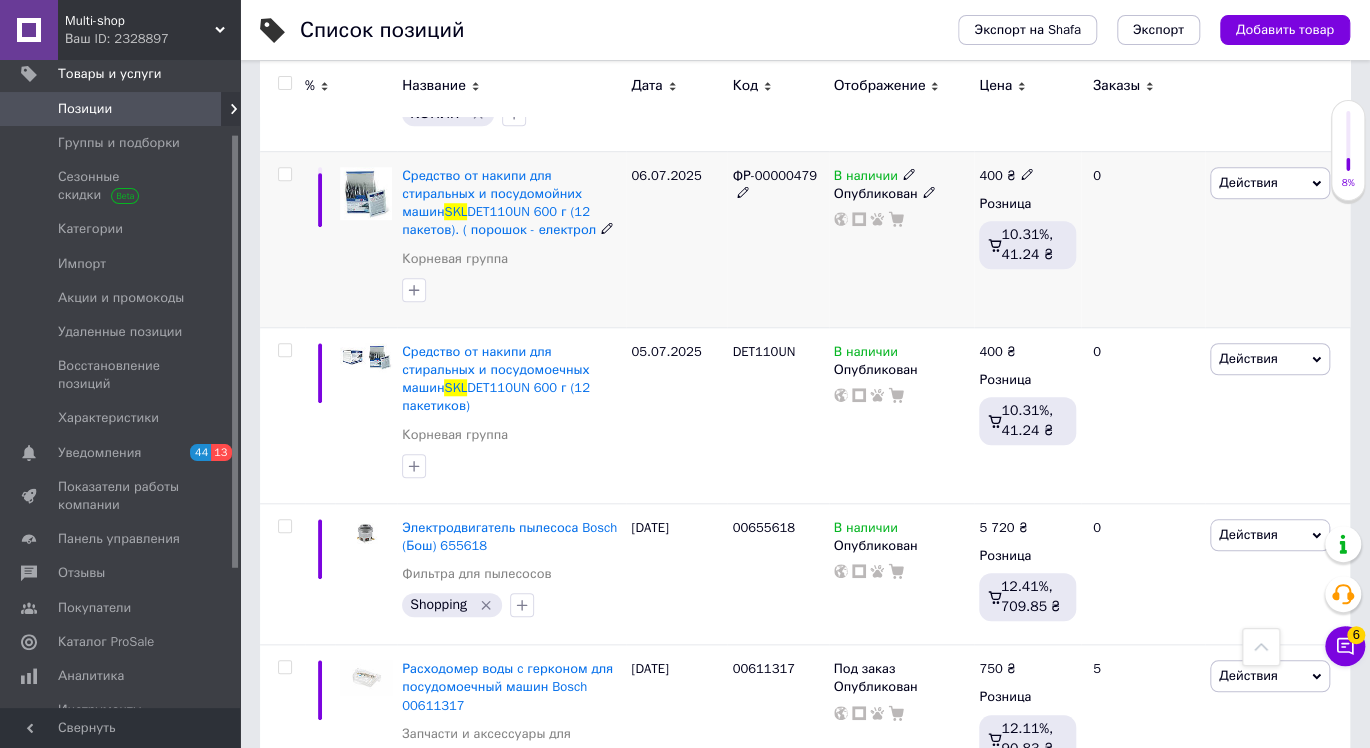 click at bounding box center [909, 173] 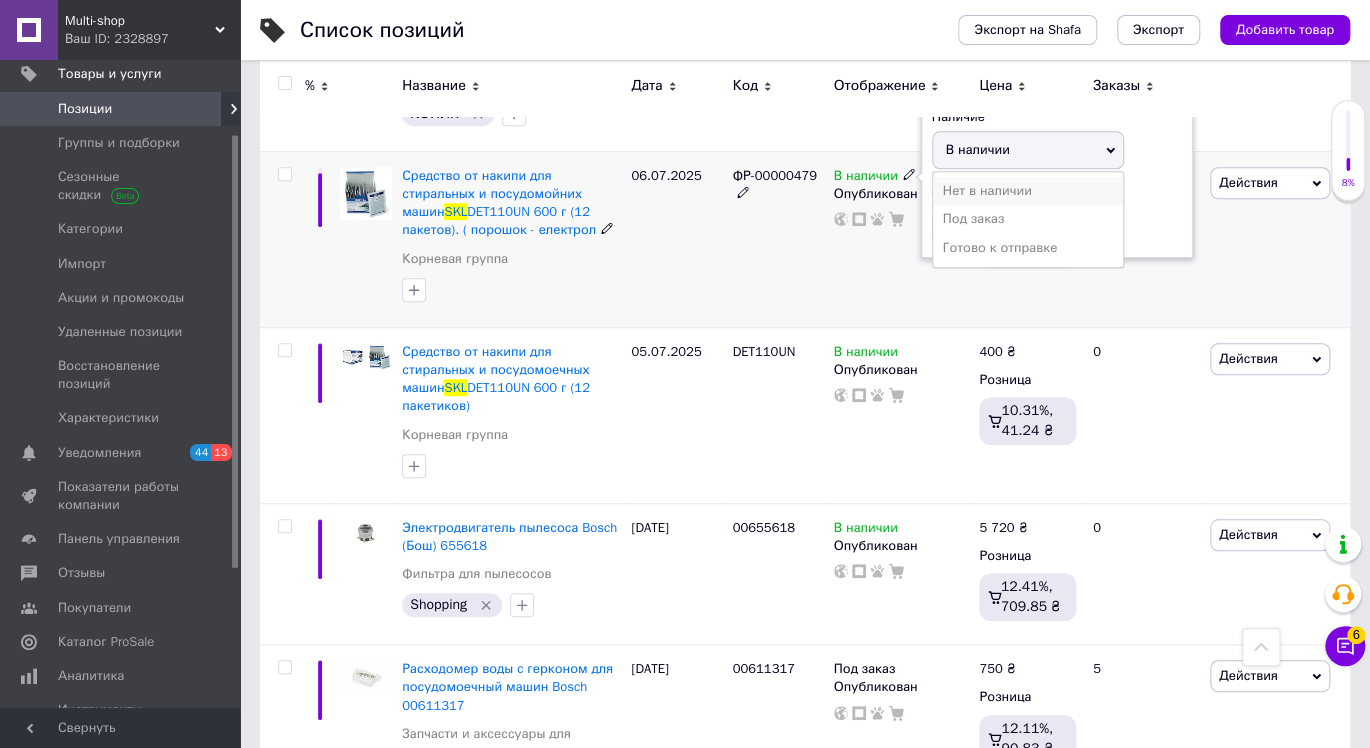 click on "Нет в наличии" at bounding box center [1028, 191] 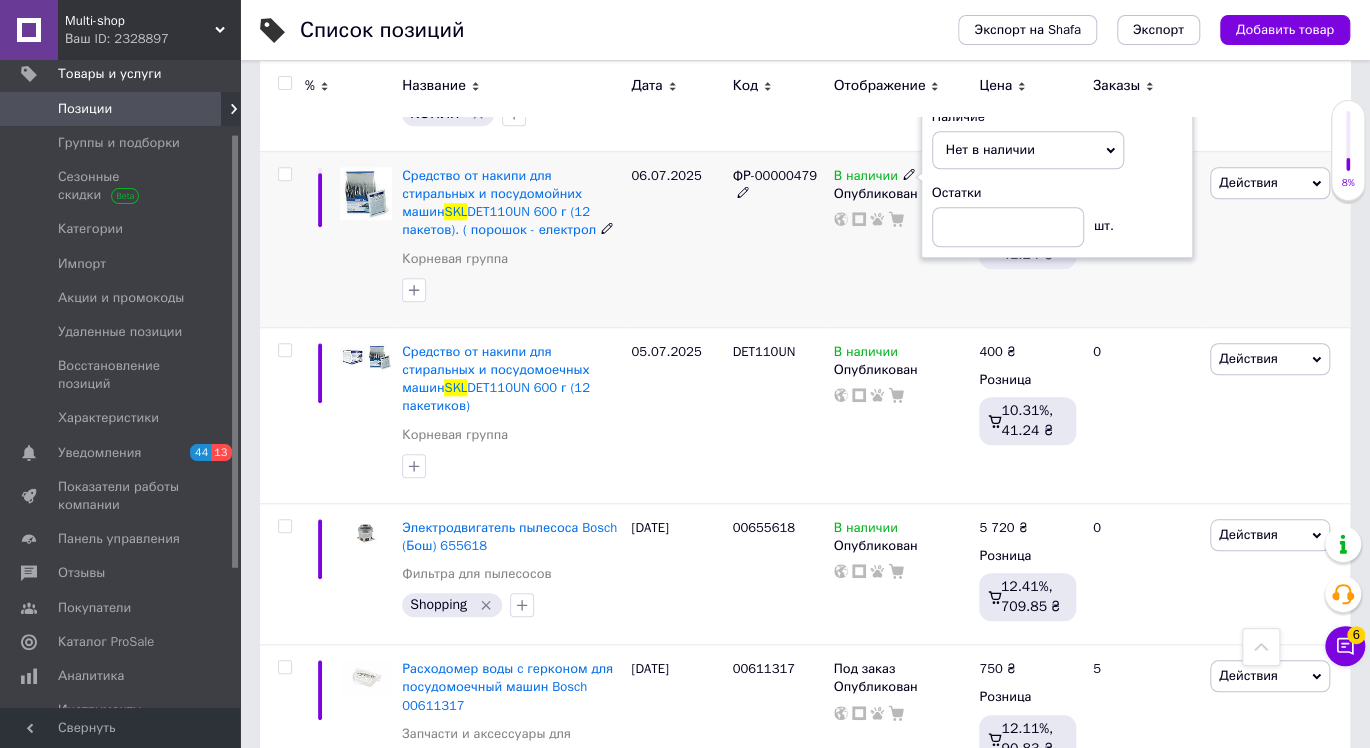 click on "В наличии Наличие Нет в наличии В наличии Под заказ Готово к отправке Остатки шт. Опубликован" at bounding box center (902, 239) 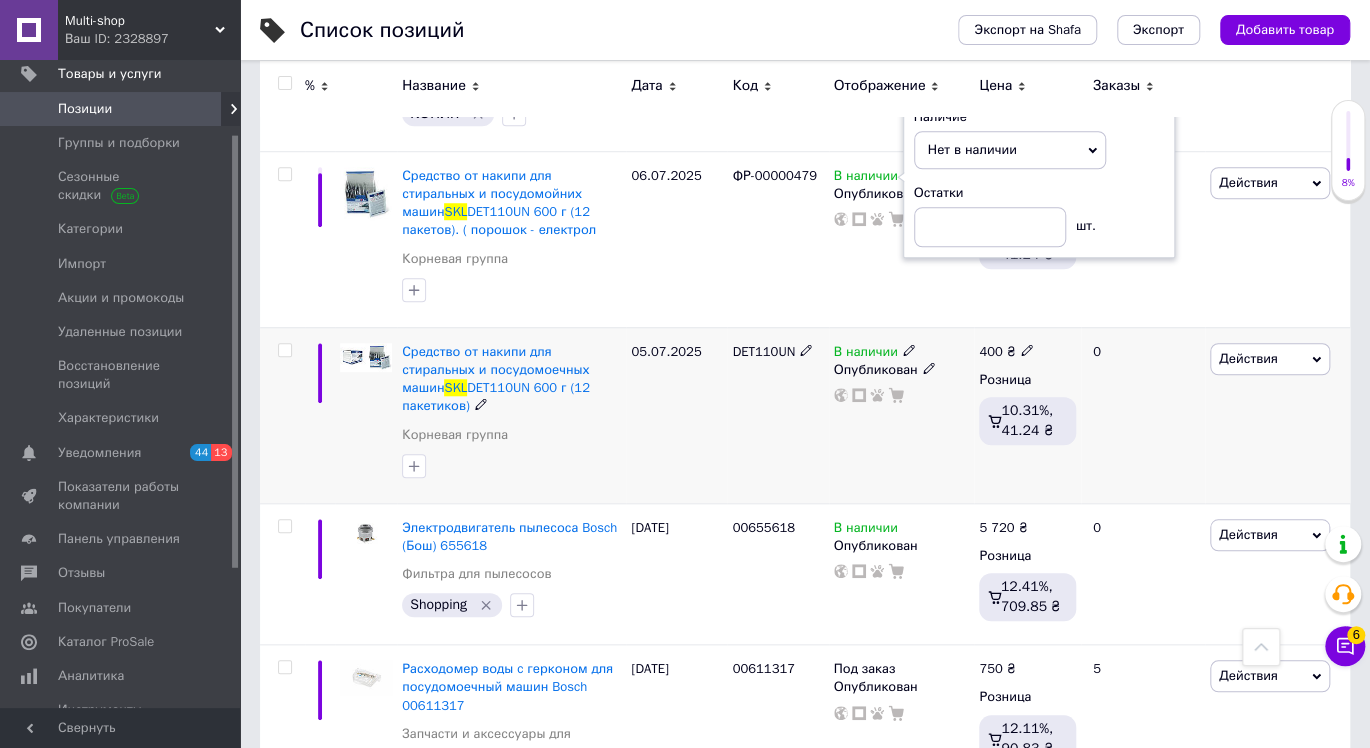 click 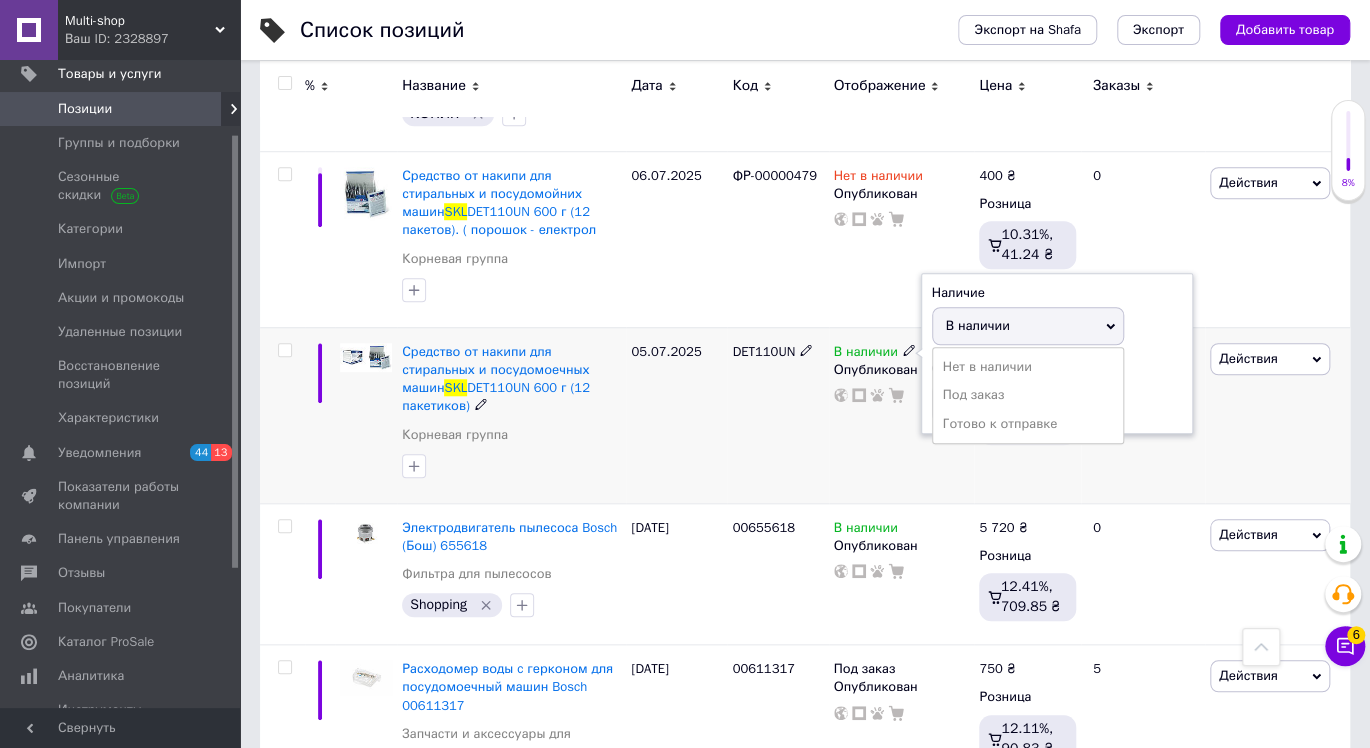 click on "Нет в наличии" at bounding box center (1028, 367) 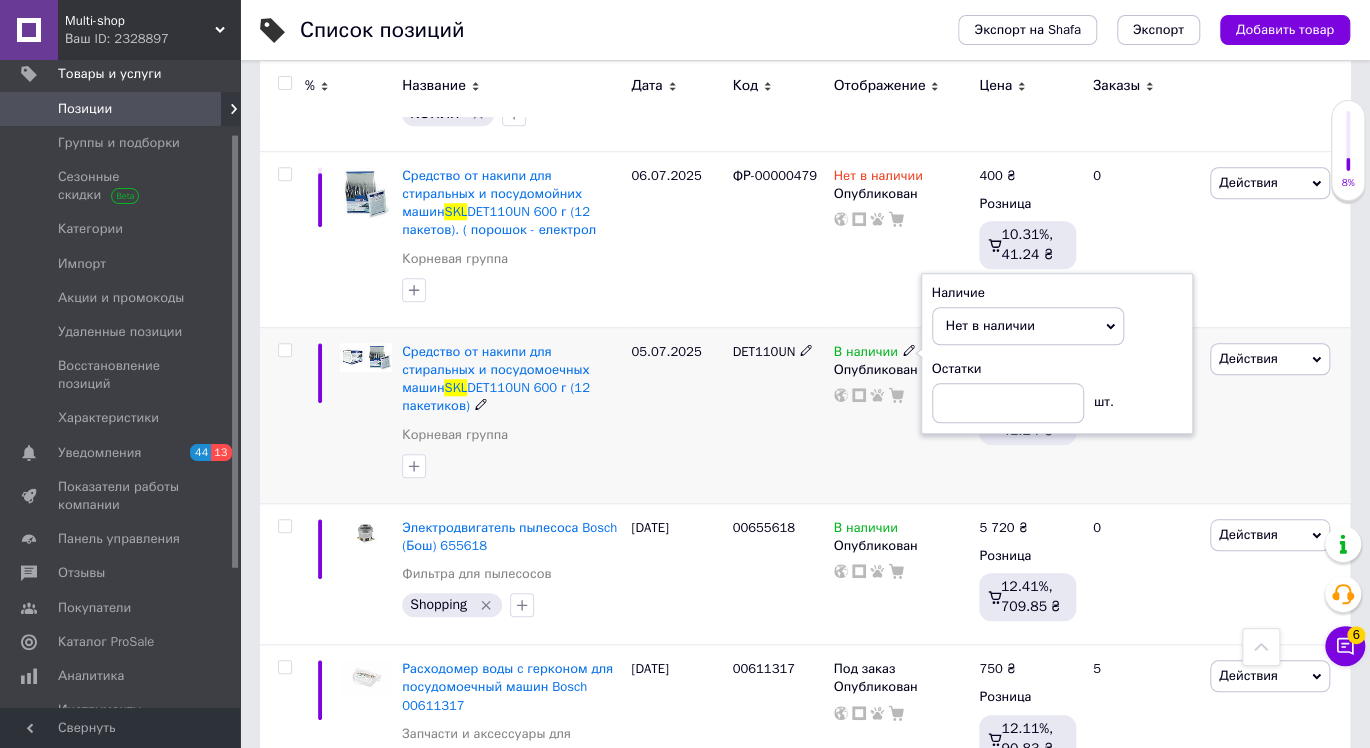 click on "DET110UN" at bounding box center (777, 415) 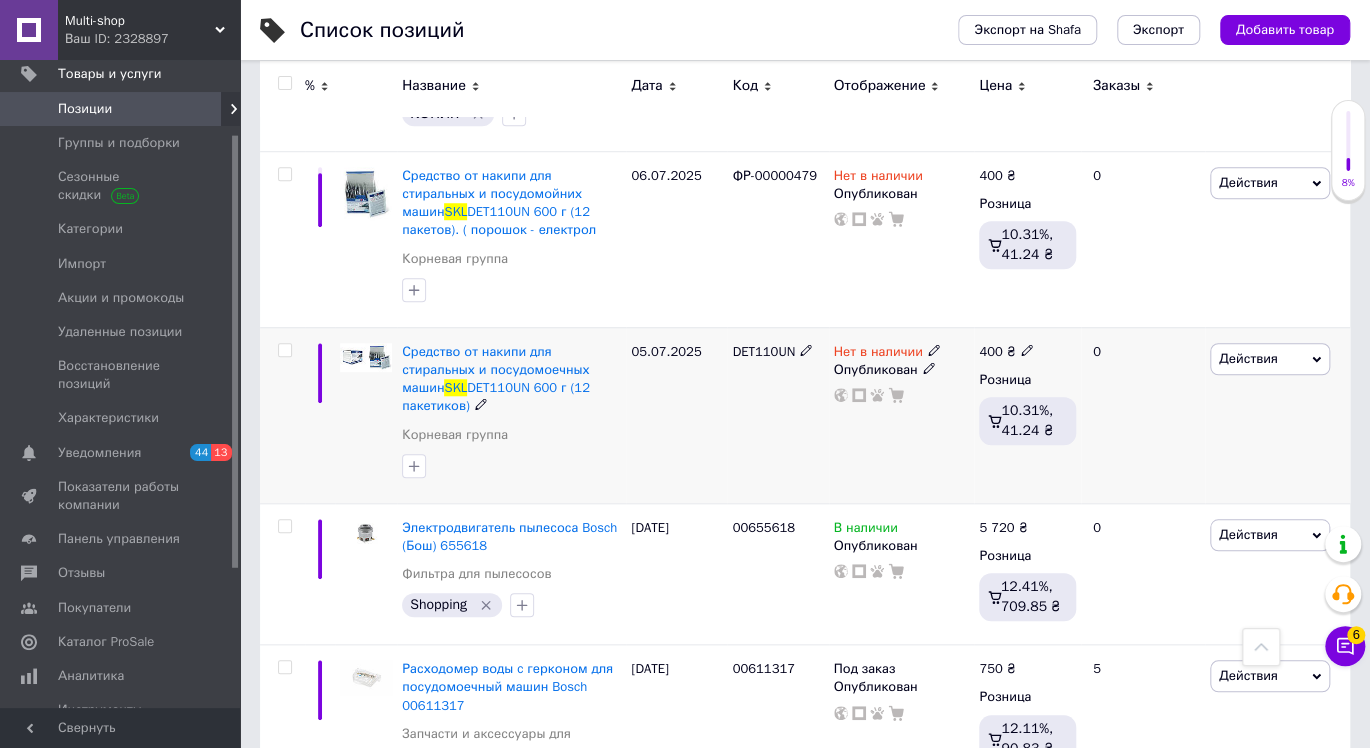scroll, scrollTop: 876, scrollLeft: 0, axis: vertical 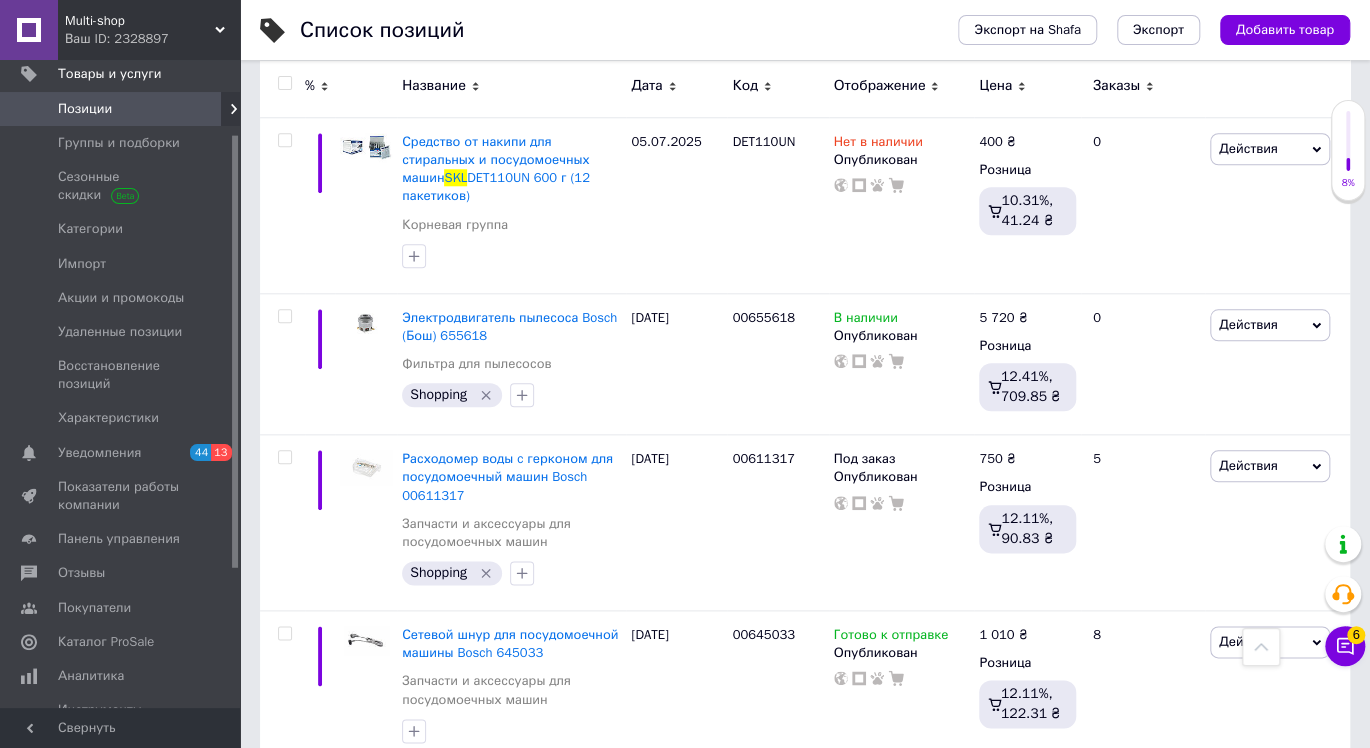 click on "Ваш ID: 2328897" at bounding box center (152, 39) 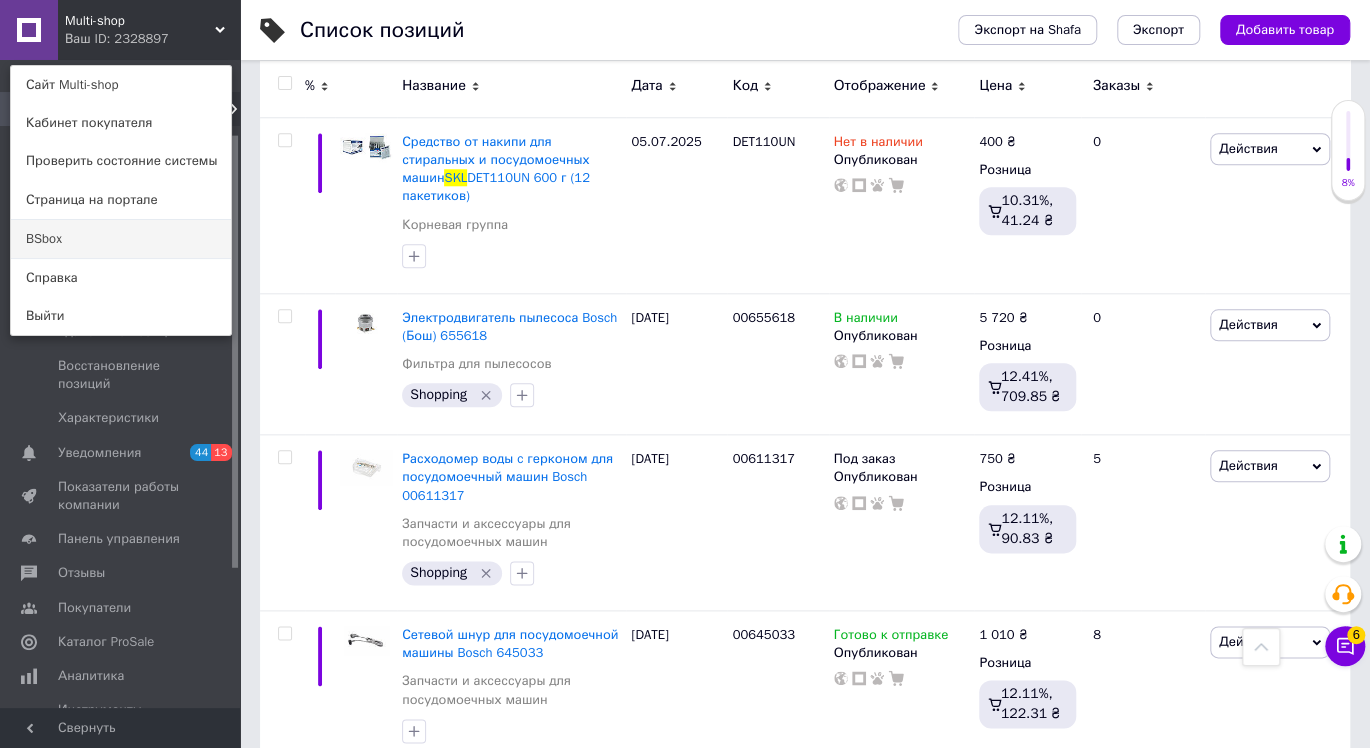 click on "BSbox" at bounding box center (121, 239) 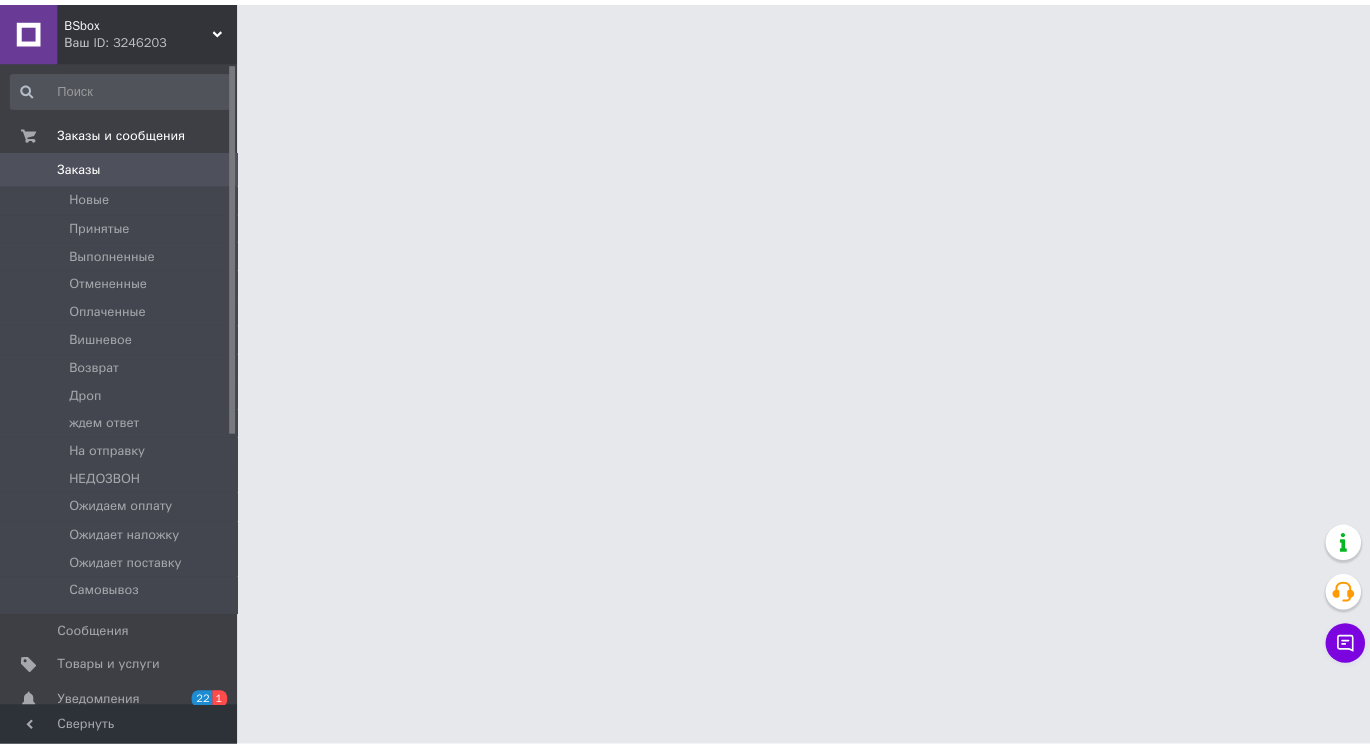 scroll, scrollTop: 0, scrollLeft: 0, axis: both 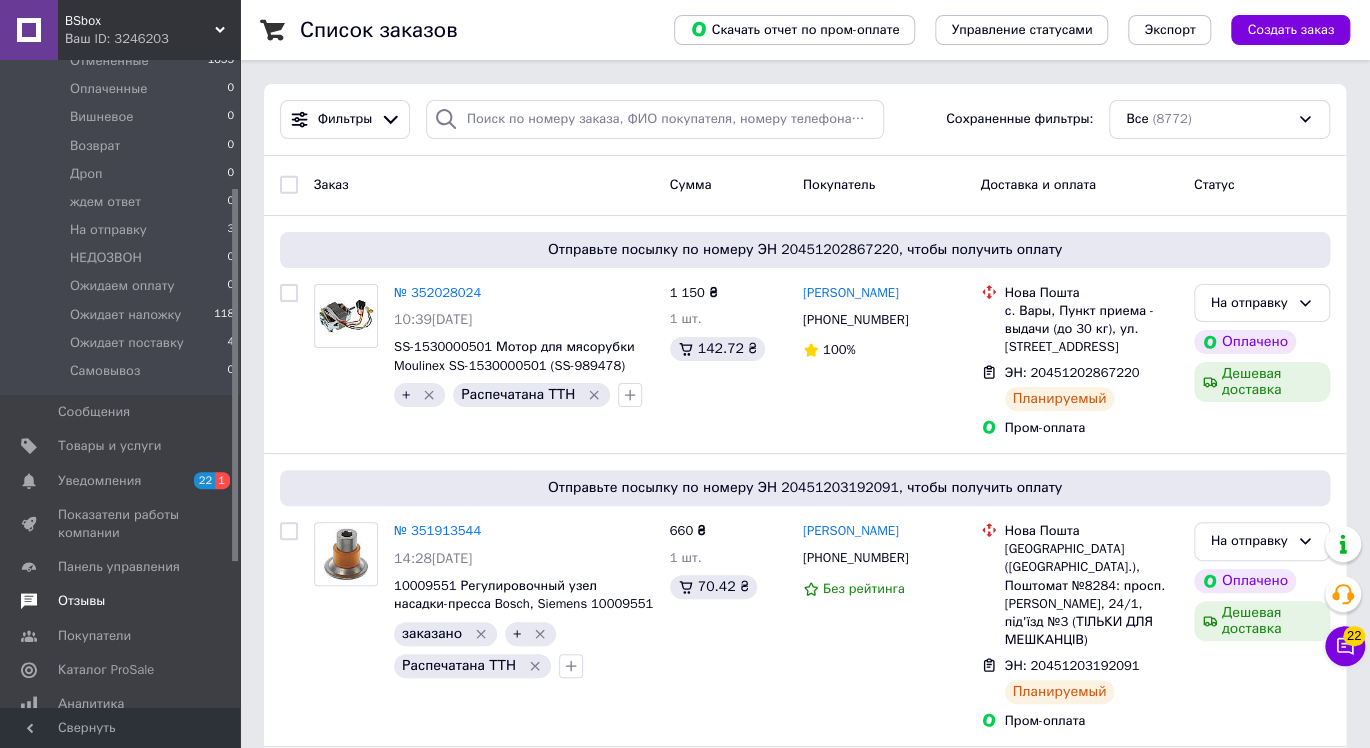 click on "Товары и услуги" at bounding box center (110, 446) 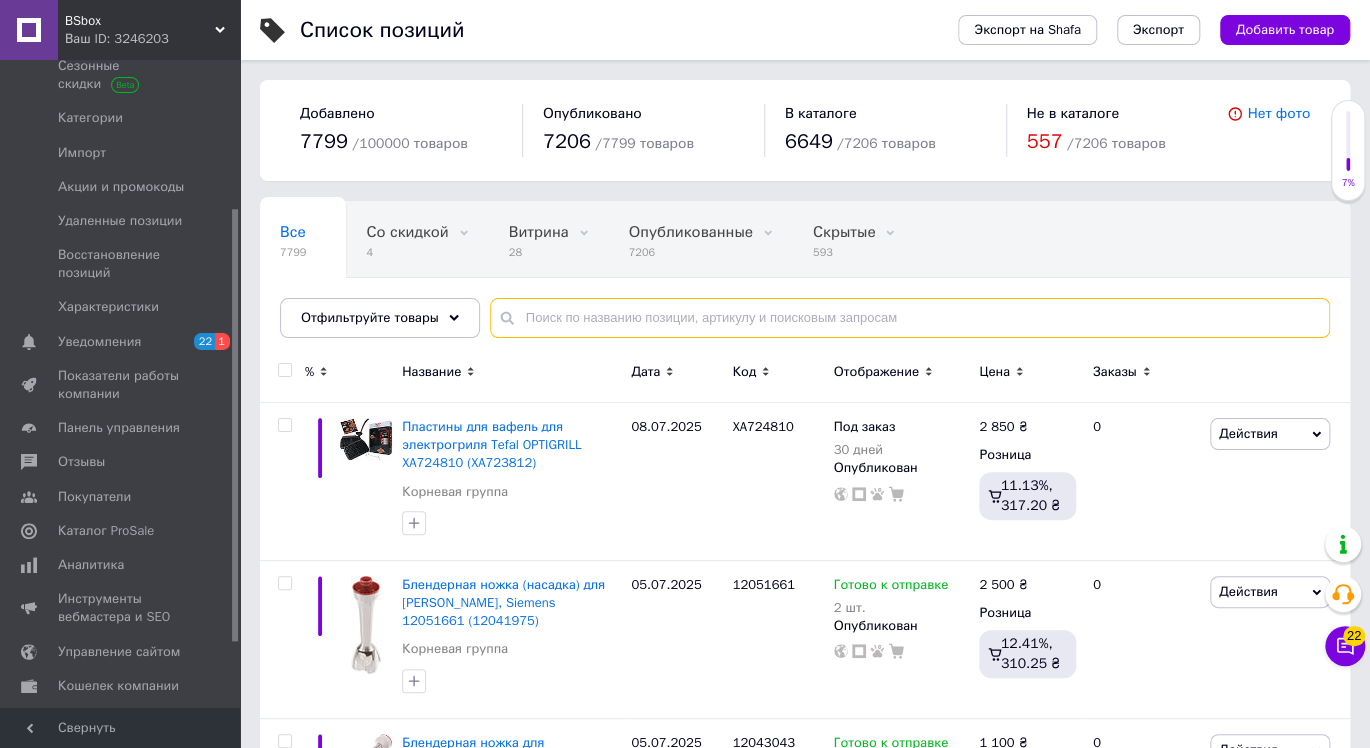 paste on "DET110UN" 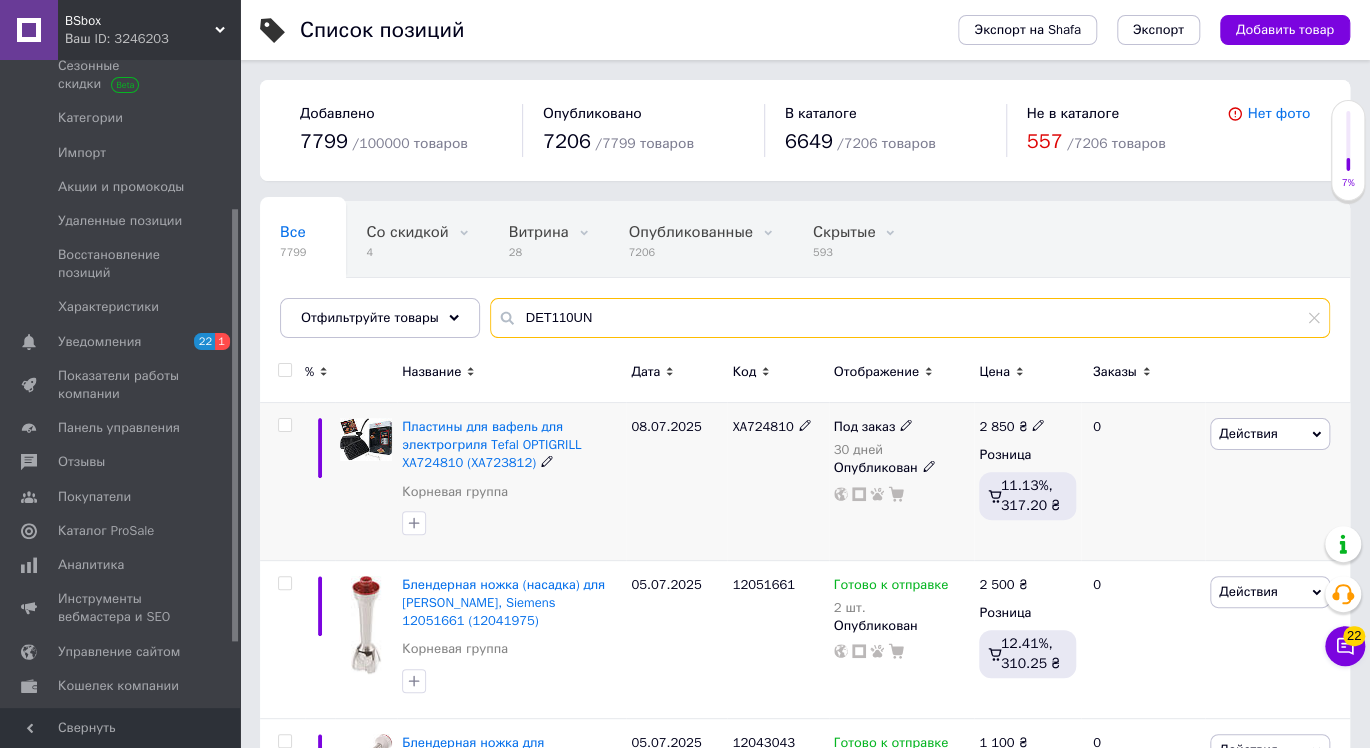 type on "DET110UN" 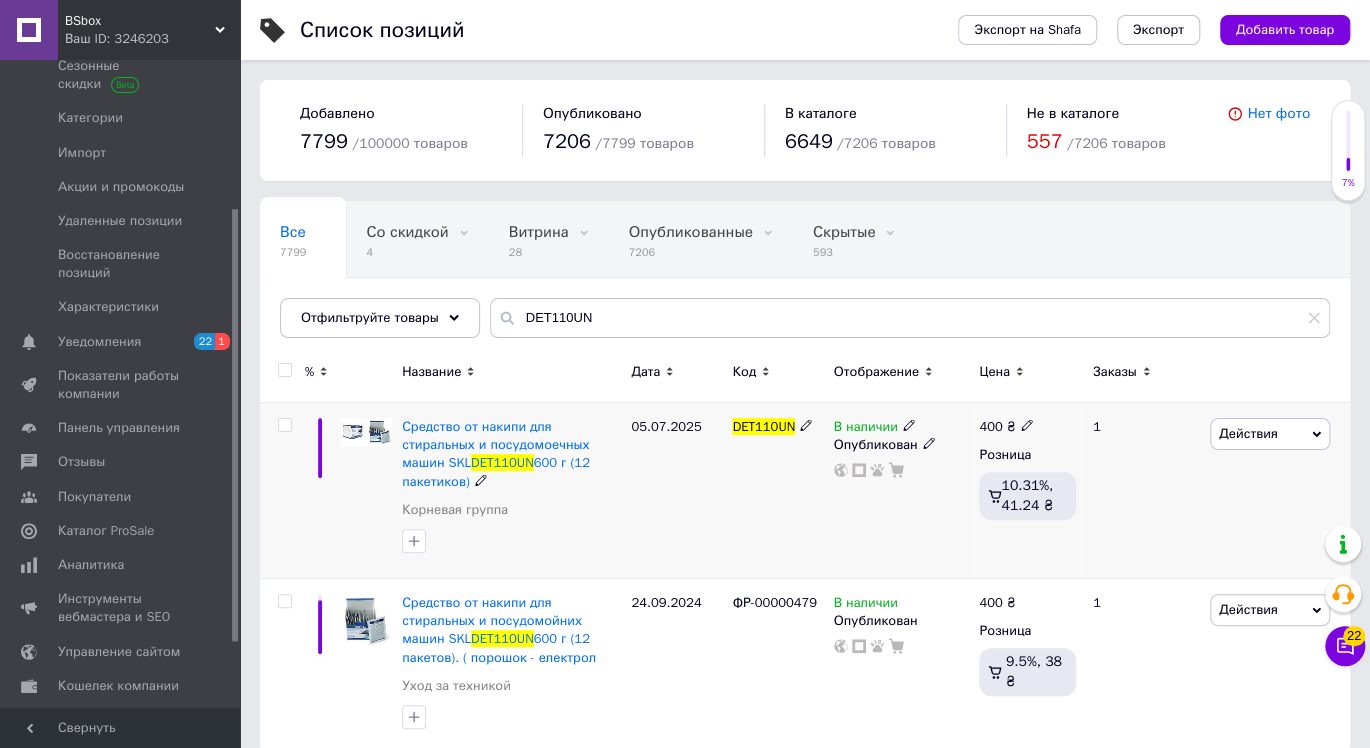 click 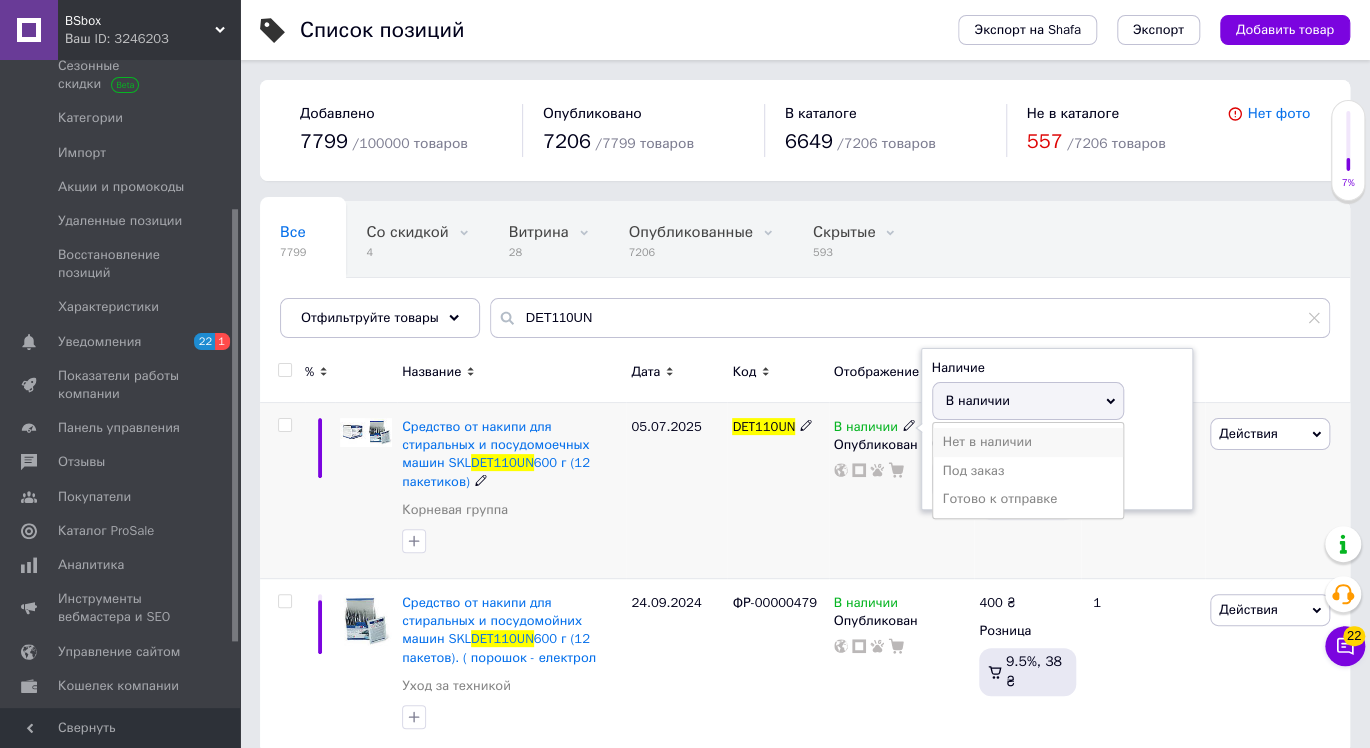 click on "Нет в наличии" at bounding box center (1028, 442) 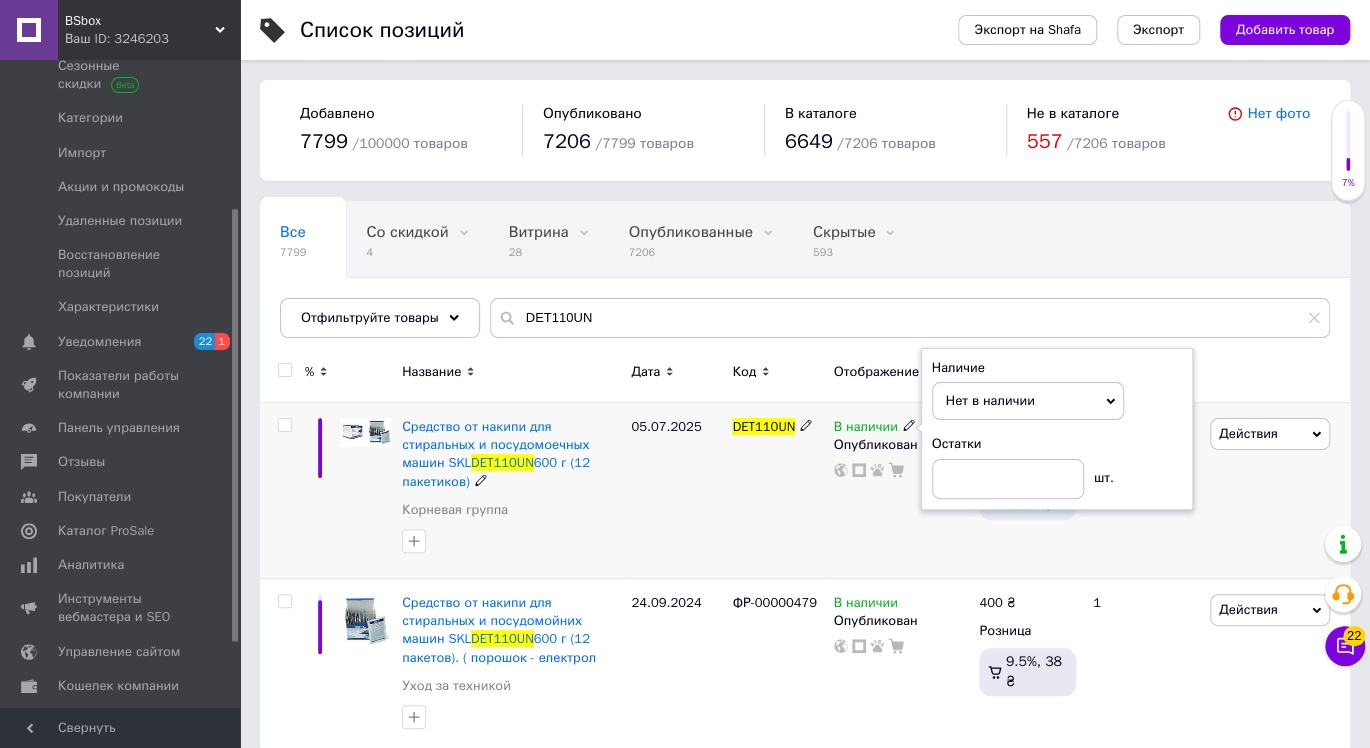 click on "05.07.2025" at bounding box center [676, 491] 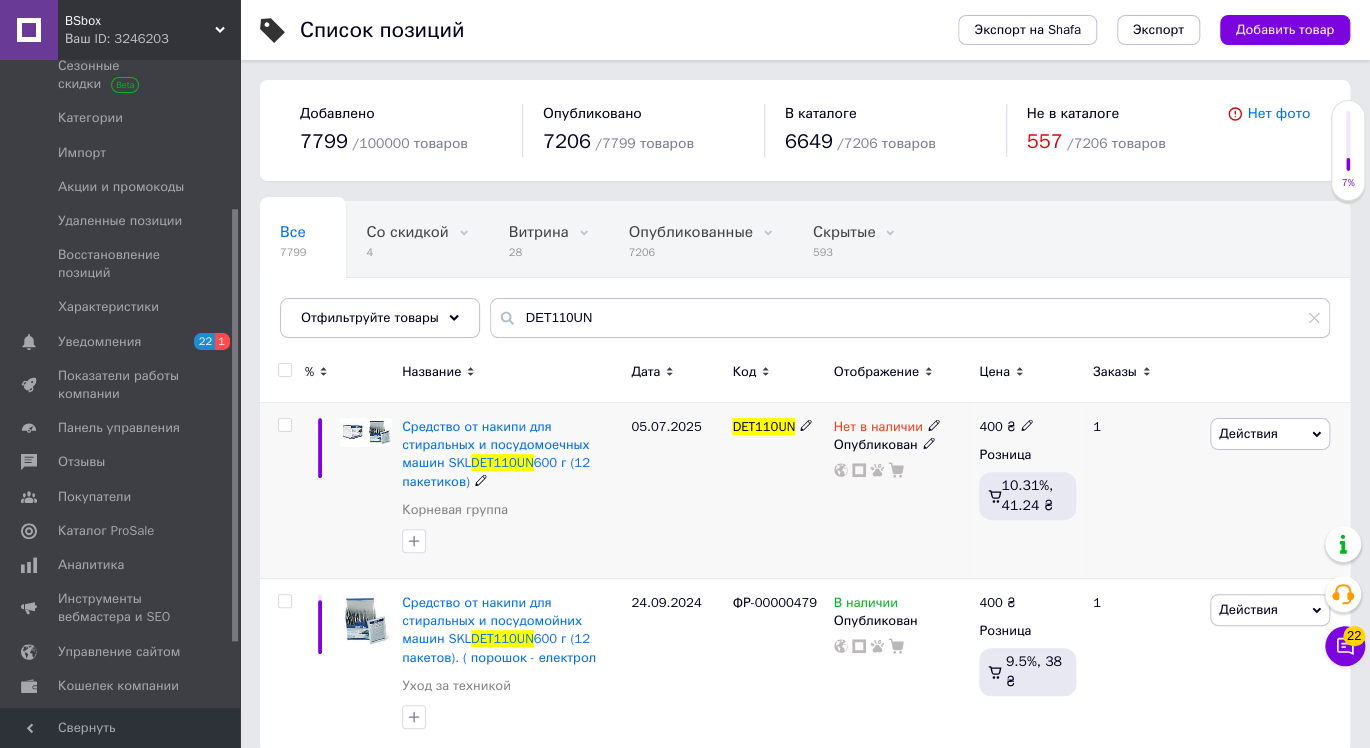 click on "05.07.2025" at bounding box center (676, 491) 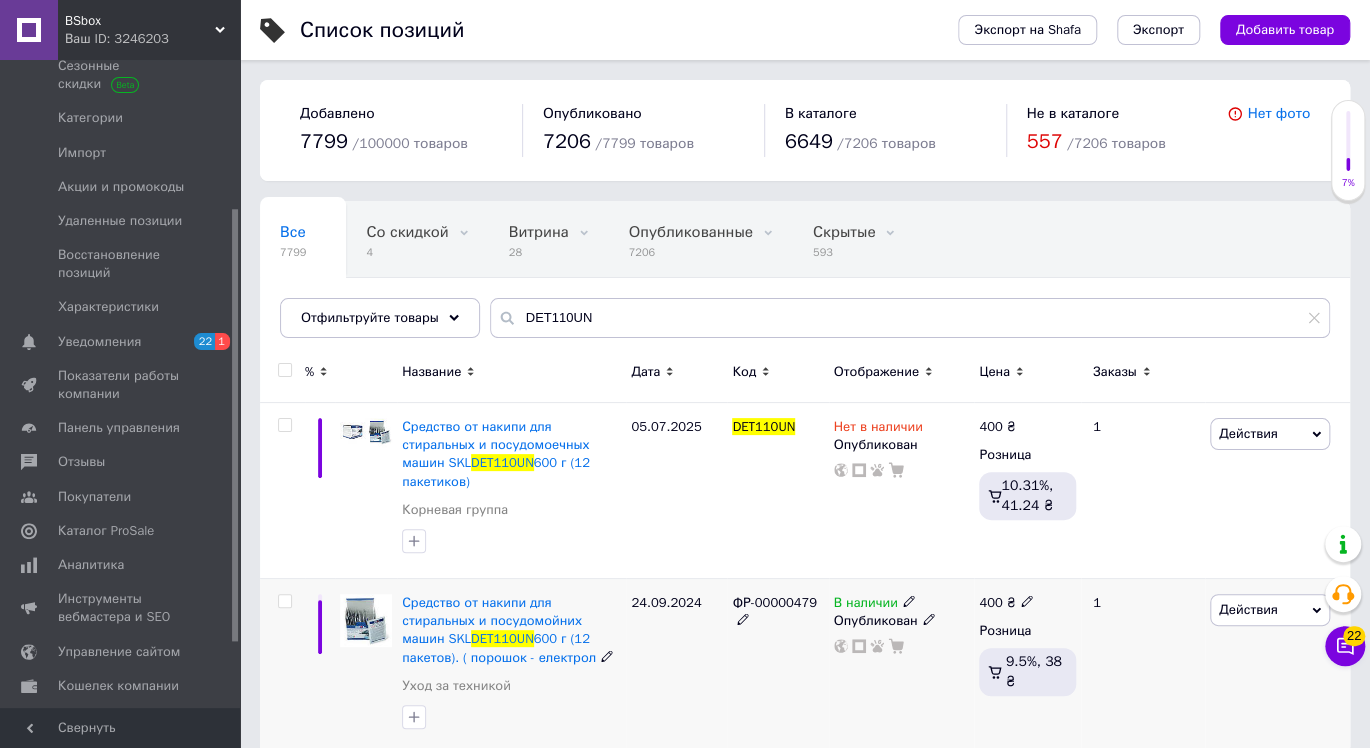 click 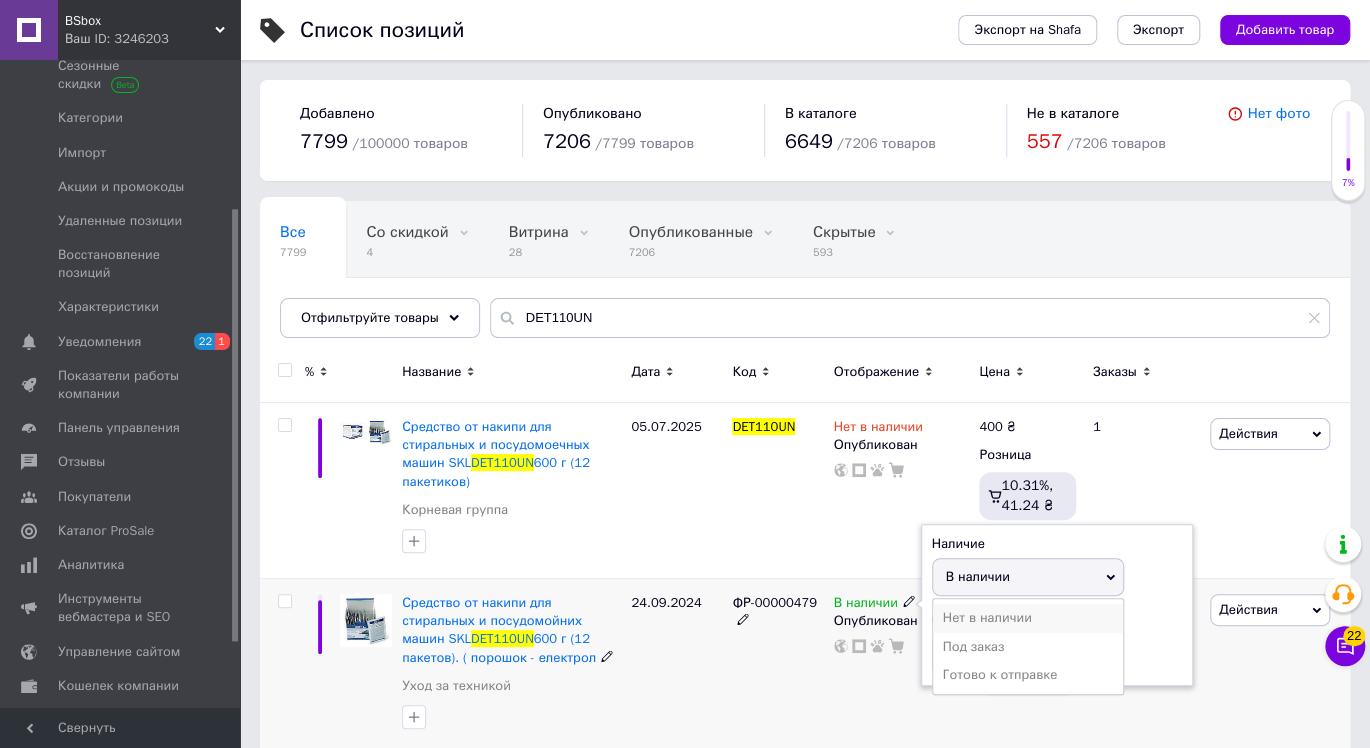 click on "Нет в наличии" at bounding box center (1028, 618) 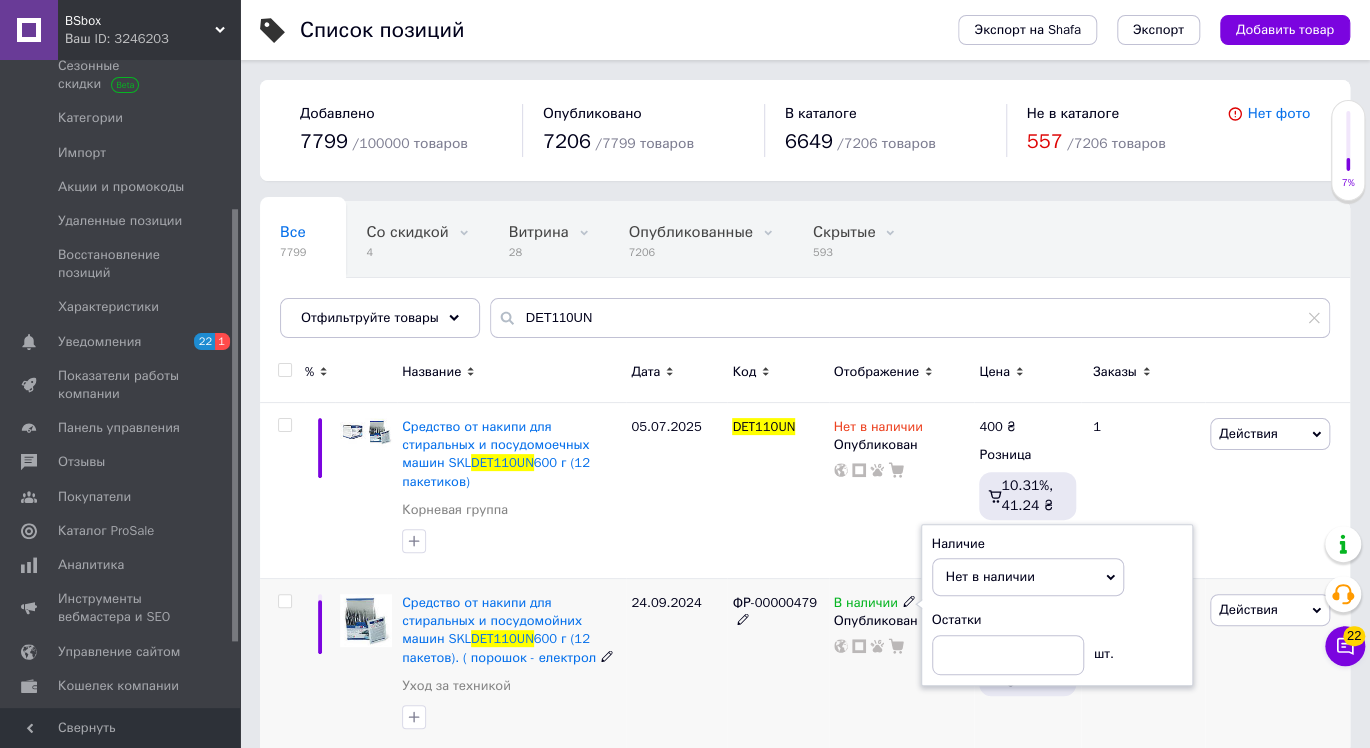 click on "24.09.2024" at bounding box center [676, 666] 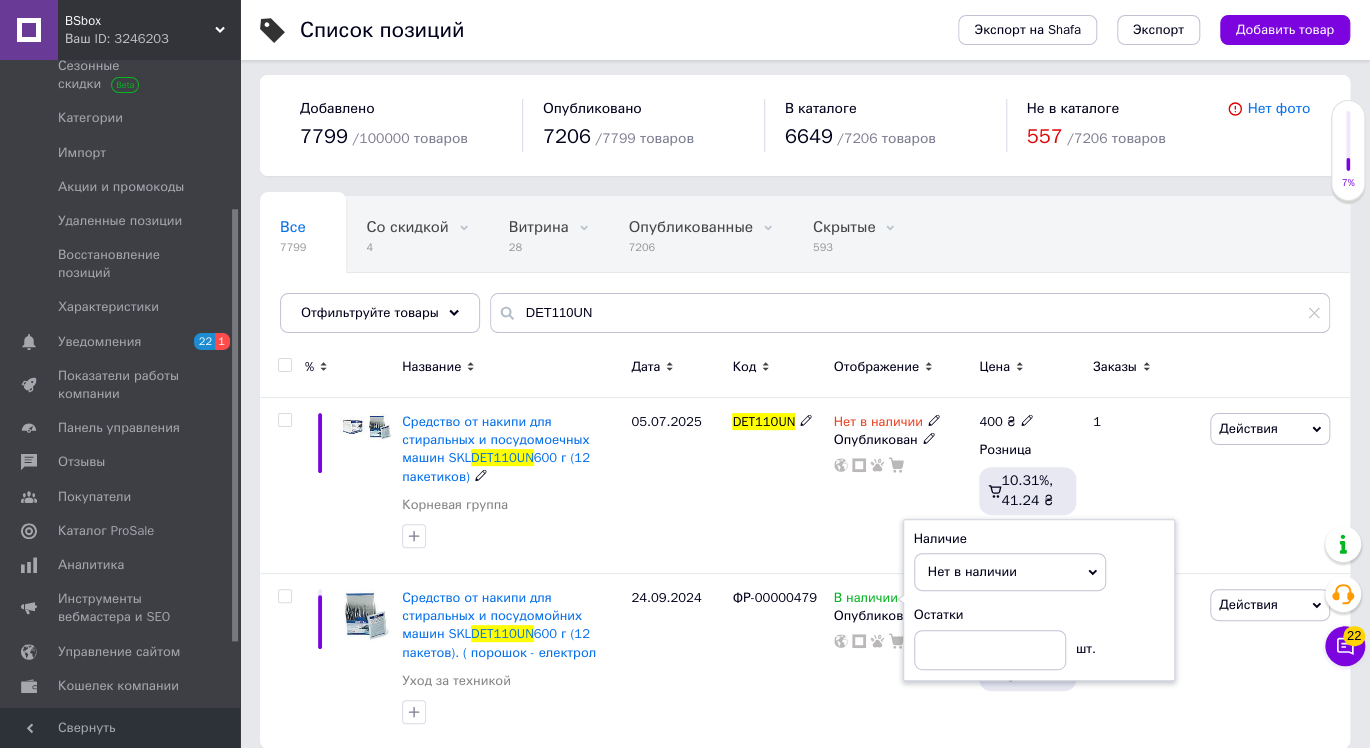 scroll, scrollTop: 5, scrollLeft: 0, axis: vertical 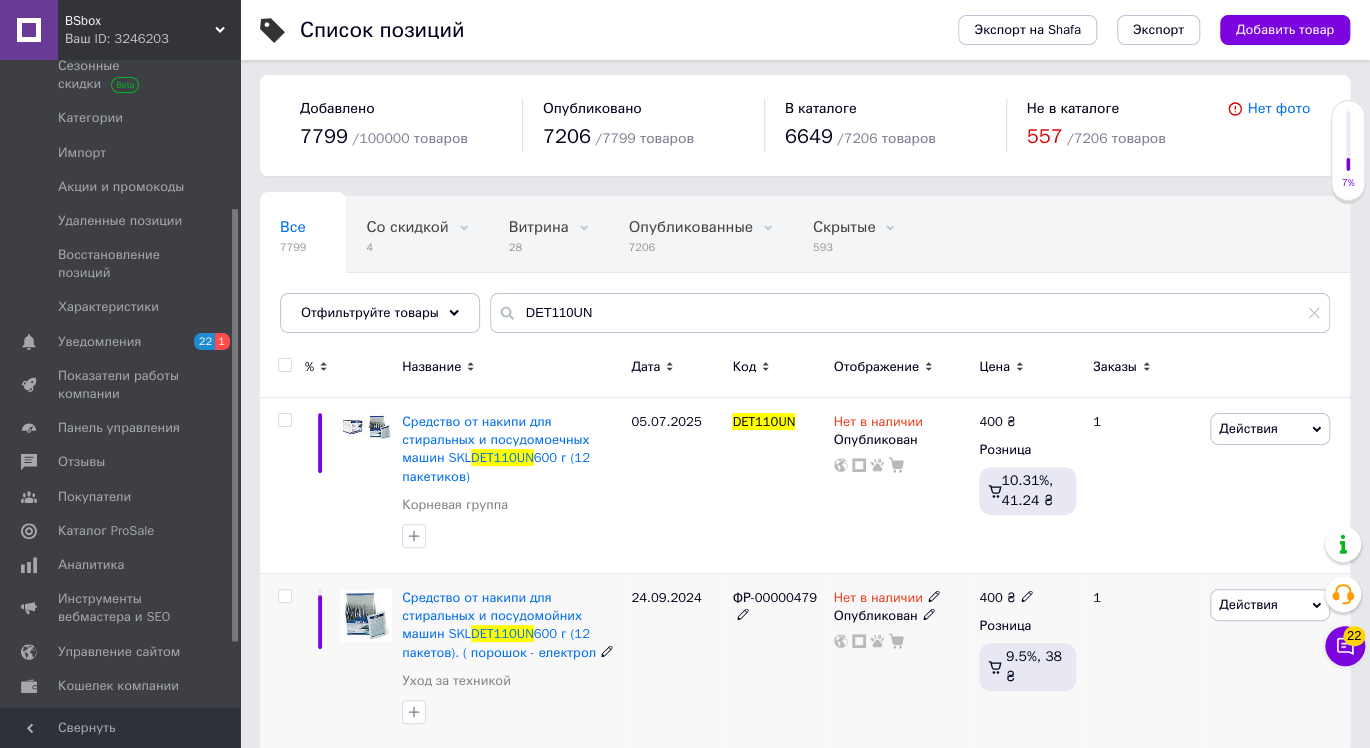 click on "ФР-00000479" at bounding box center [777, 661] 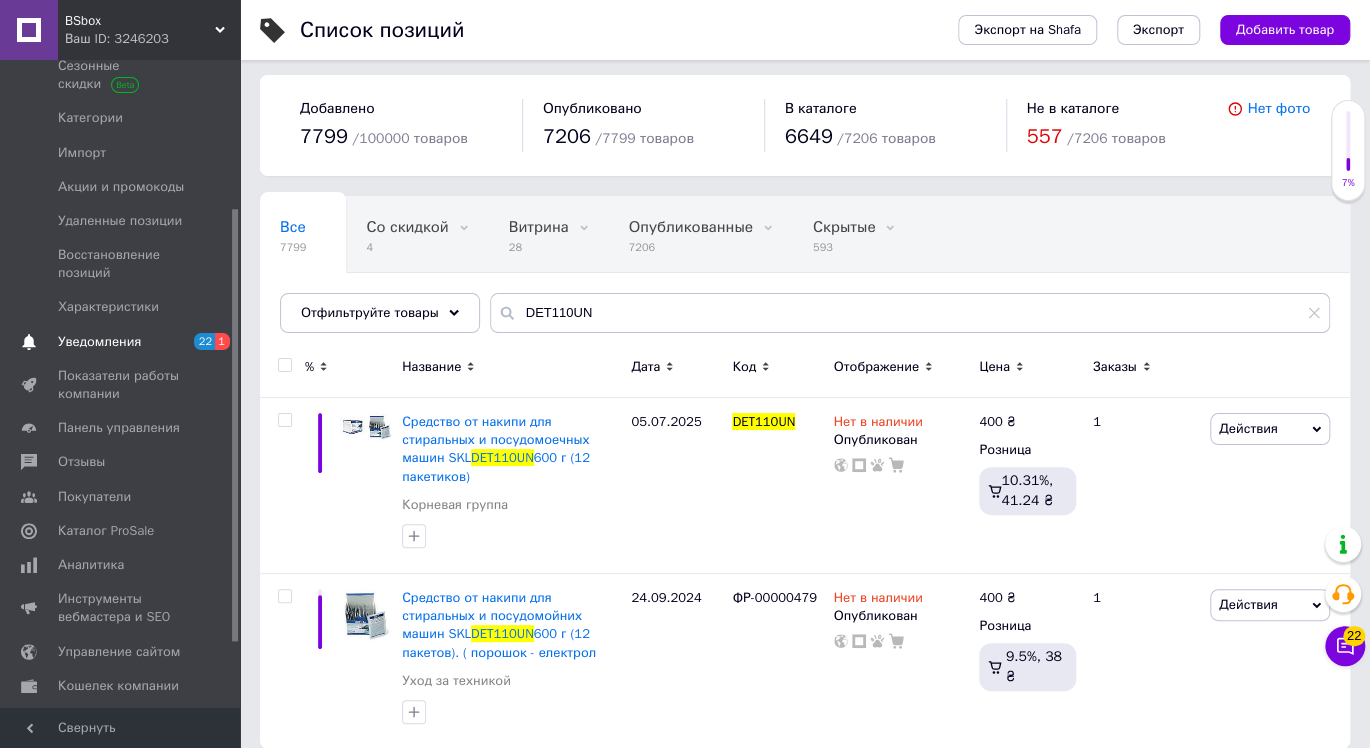 click on "Уведомления" at bounding box center [121, 342] 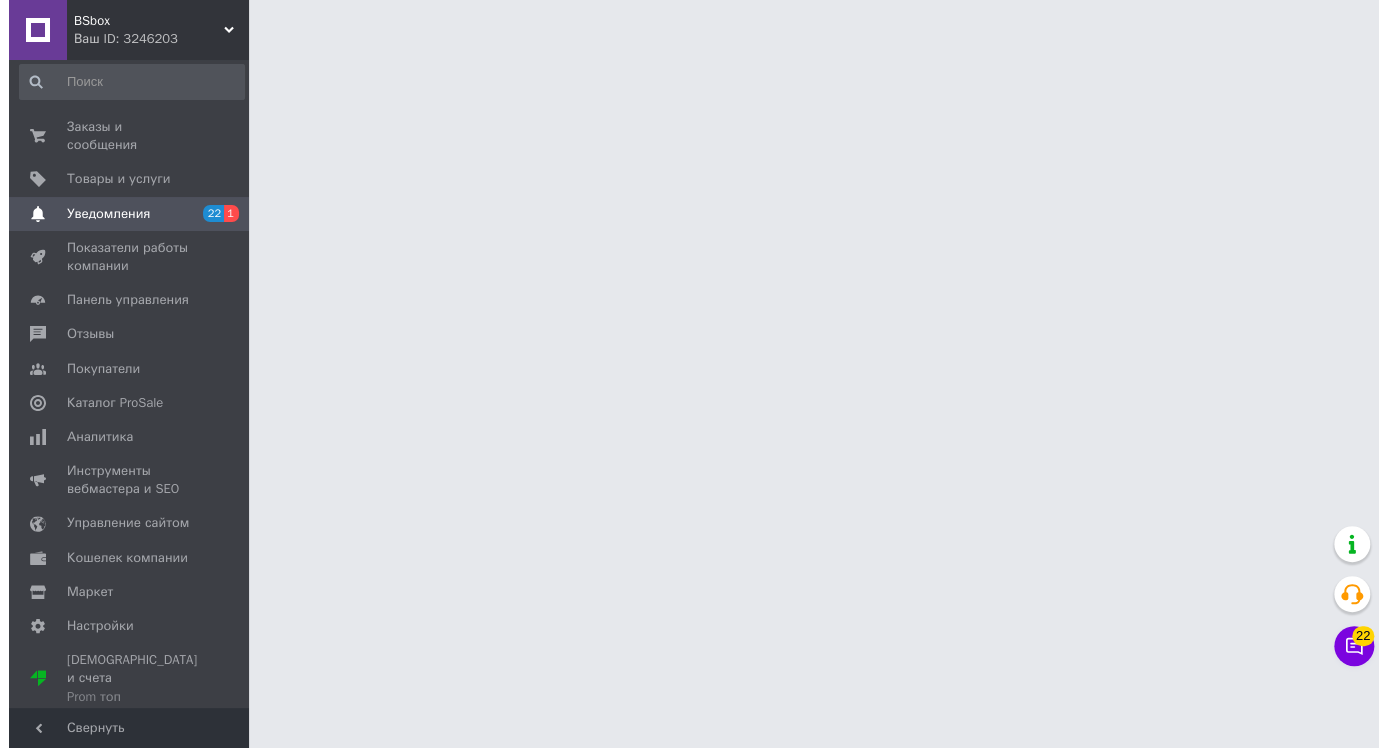 scroll, scrollTop: 0, scrollLeft: 0, axis: both 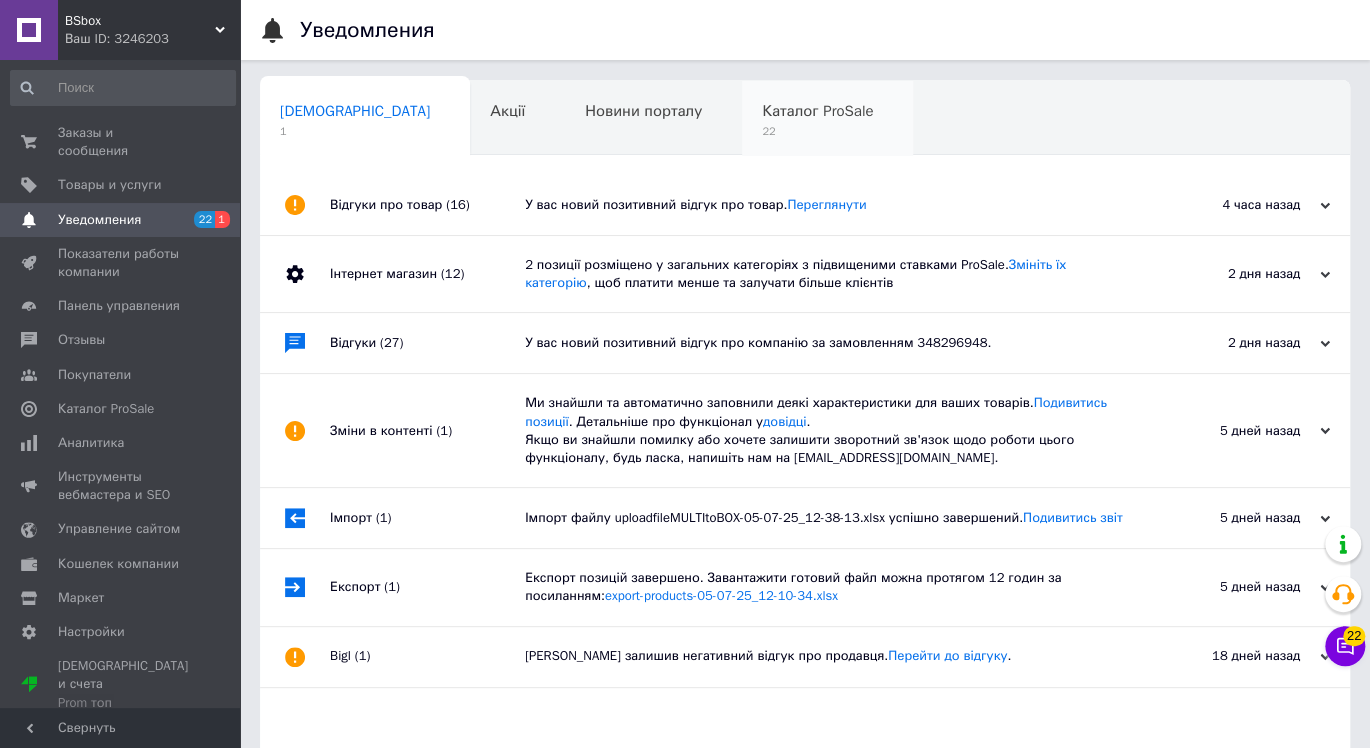 click on "Каталог ProSale" at bounding box center (817, 111) 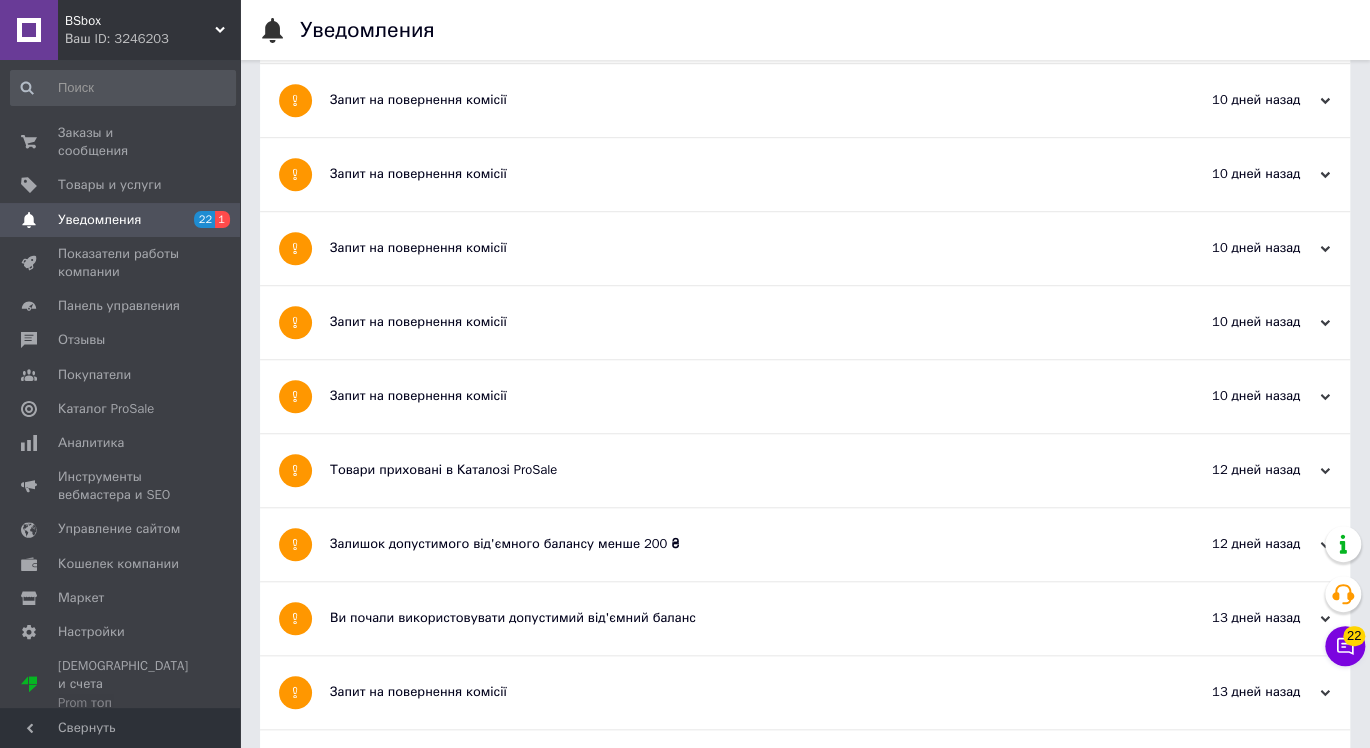 scroll, scrollTop: 0, scrollLeft: 0, axis: both 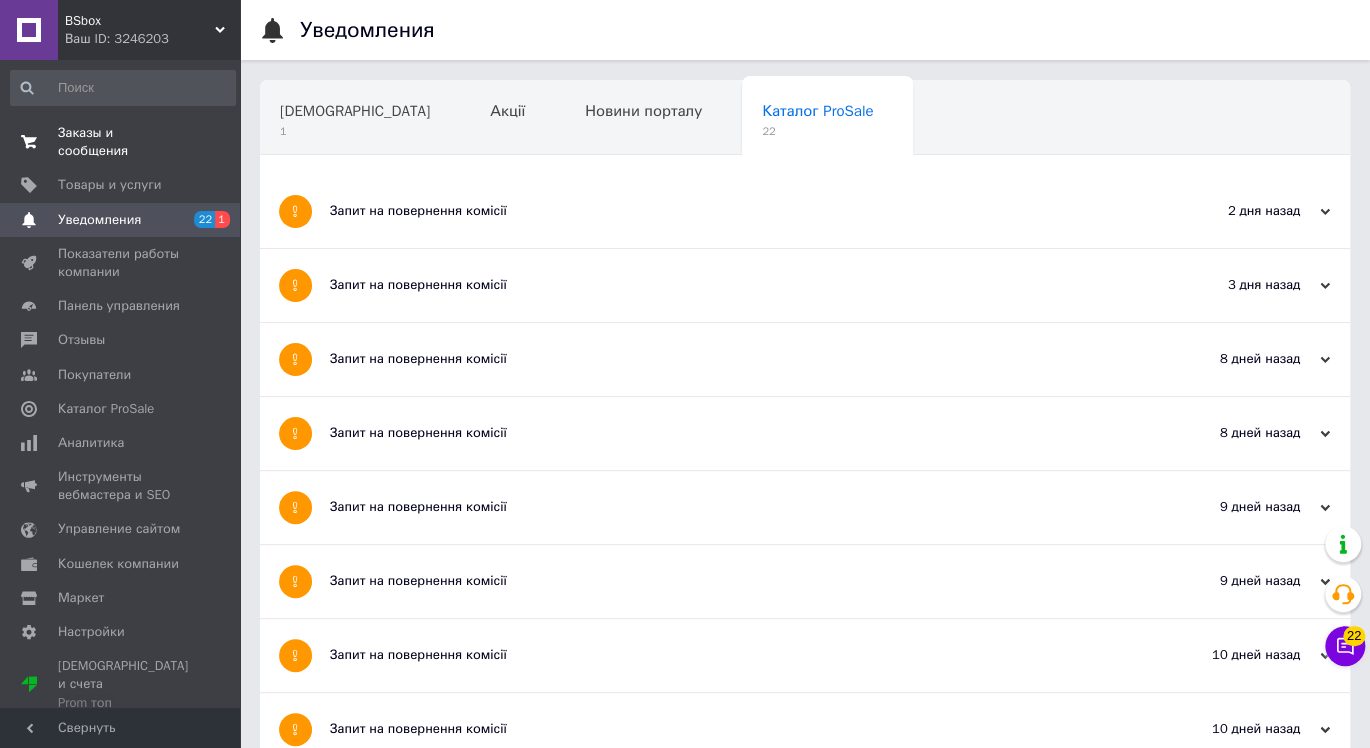 click on "Заказы и сообщения" at bounding box center (121, 142) 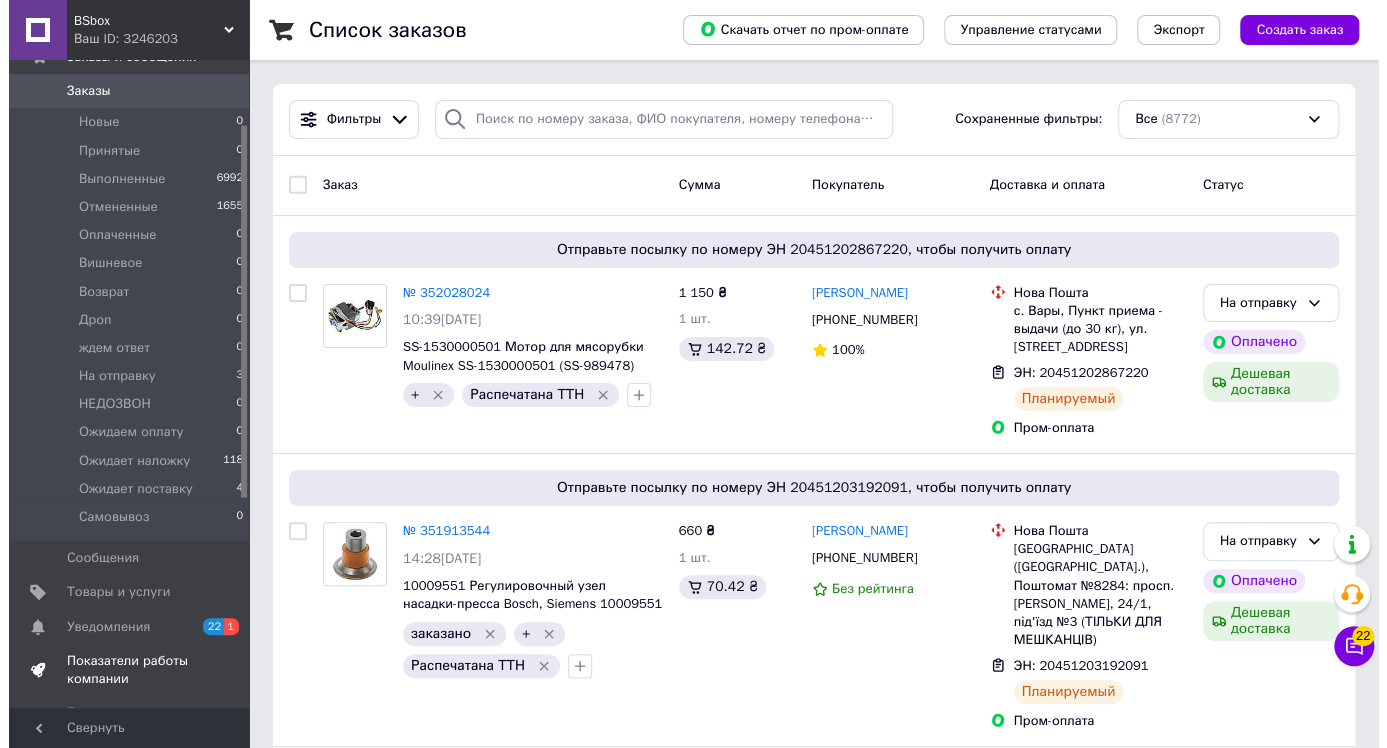 scroll, scrollTop: 111, scrollLeft: 0, axis: vertical 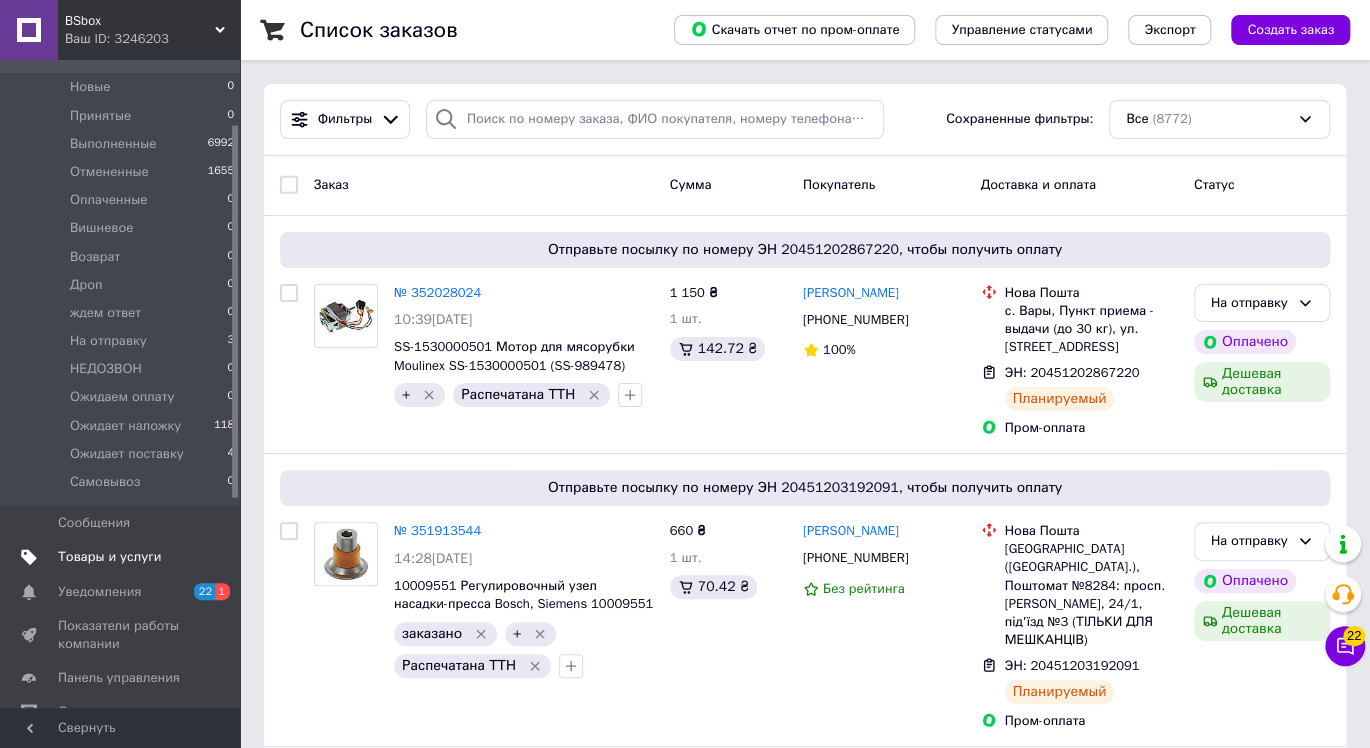 click on "Товары и услуги" at bounding box center (110, 557) 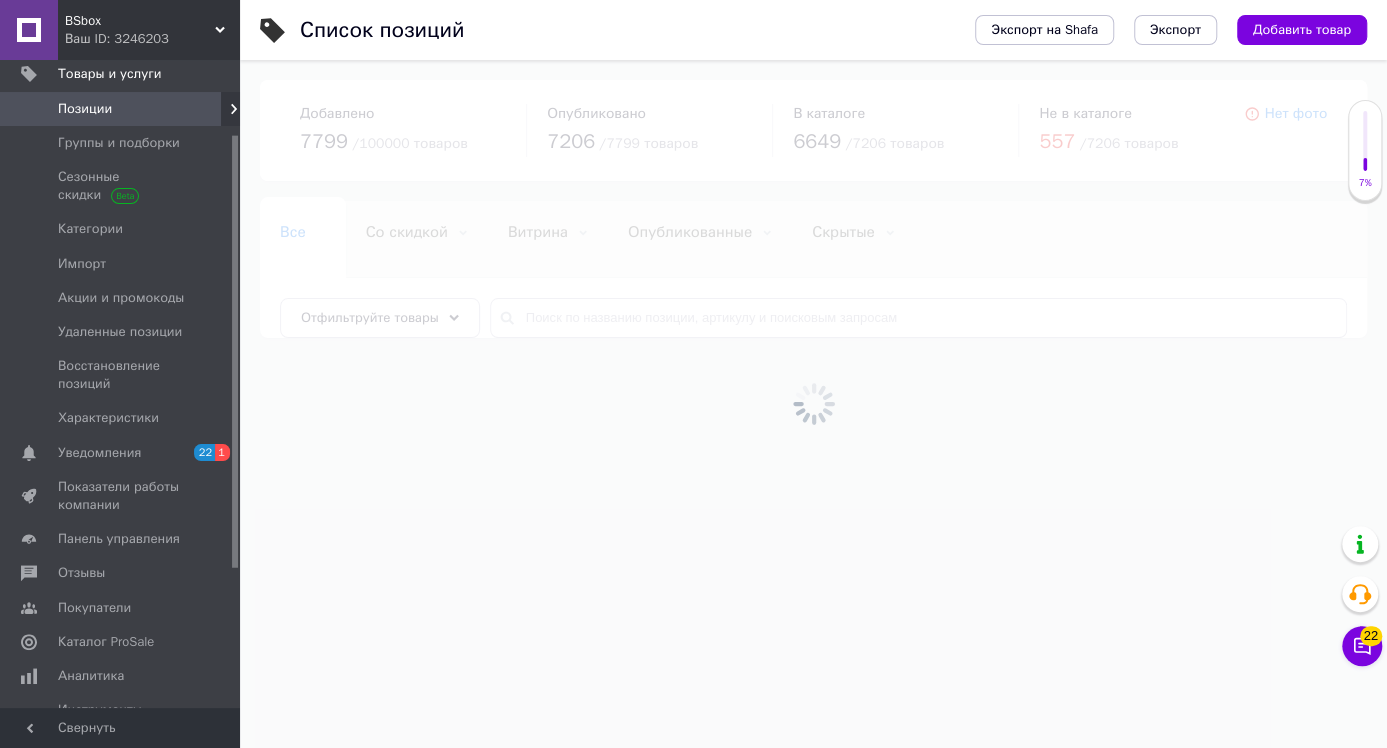 click at bounding box center (813, 404) 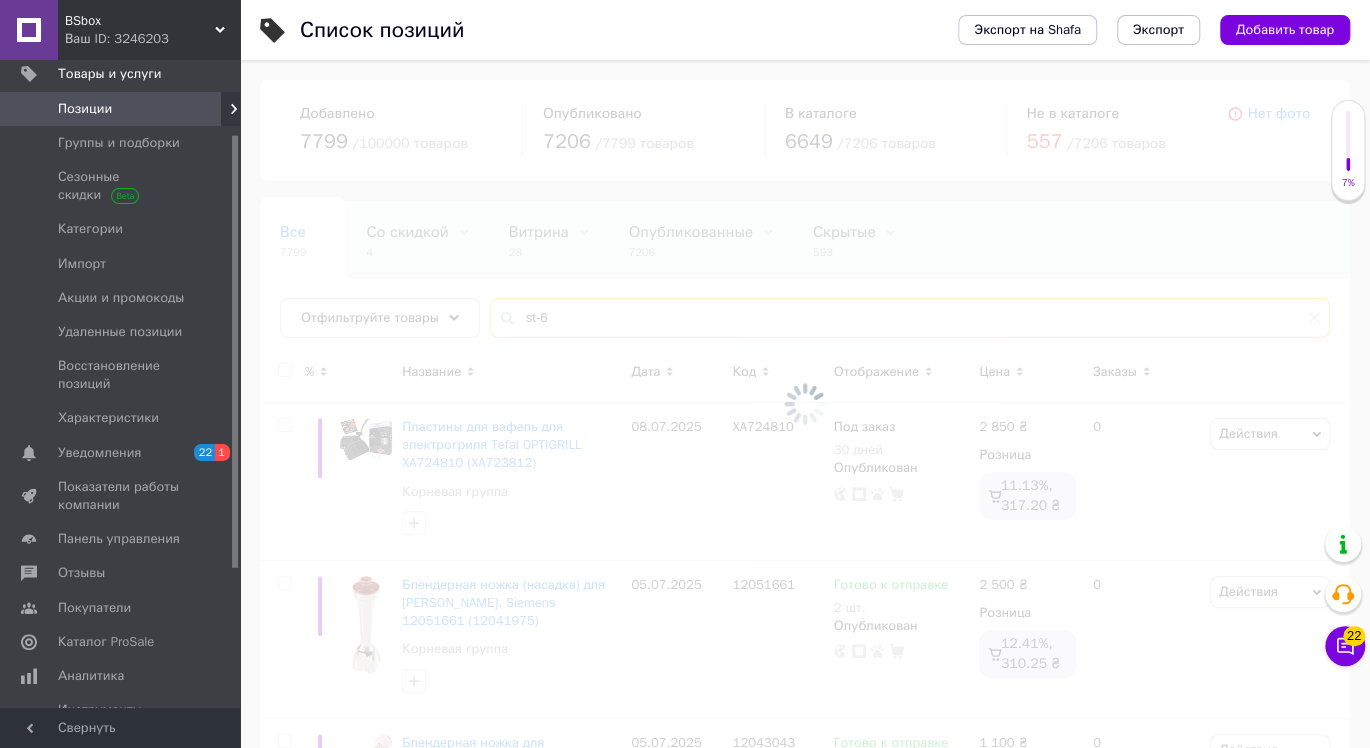 type on "st-6" 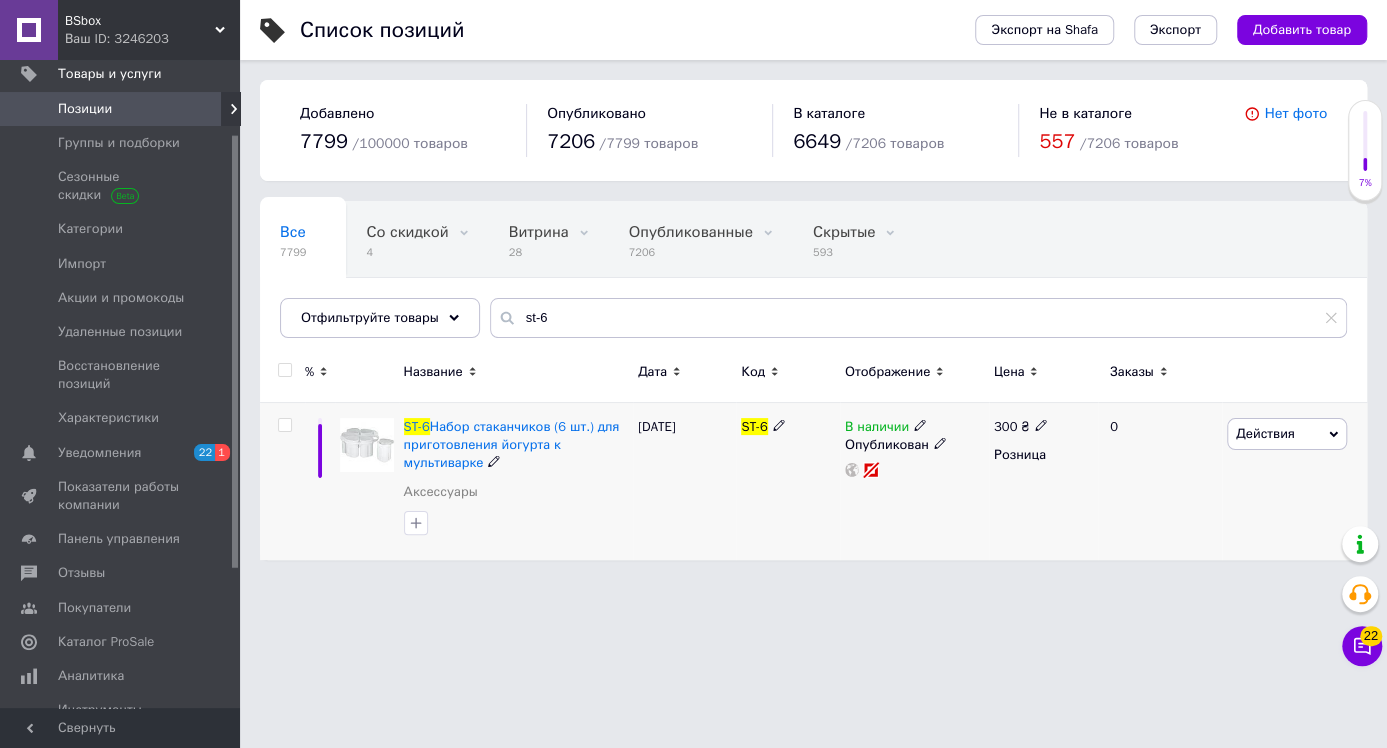 click 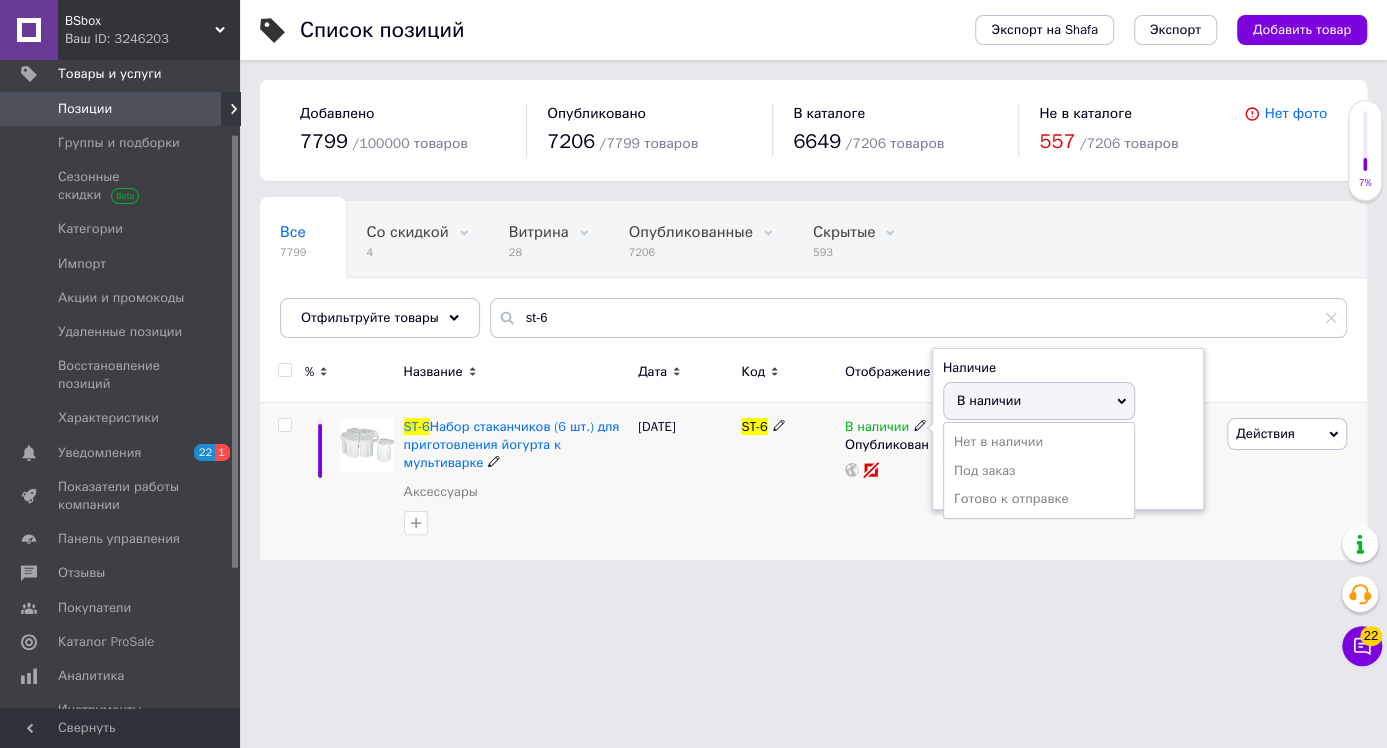 click on "Нет в наличии" at bounding box center (1039, 442) 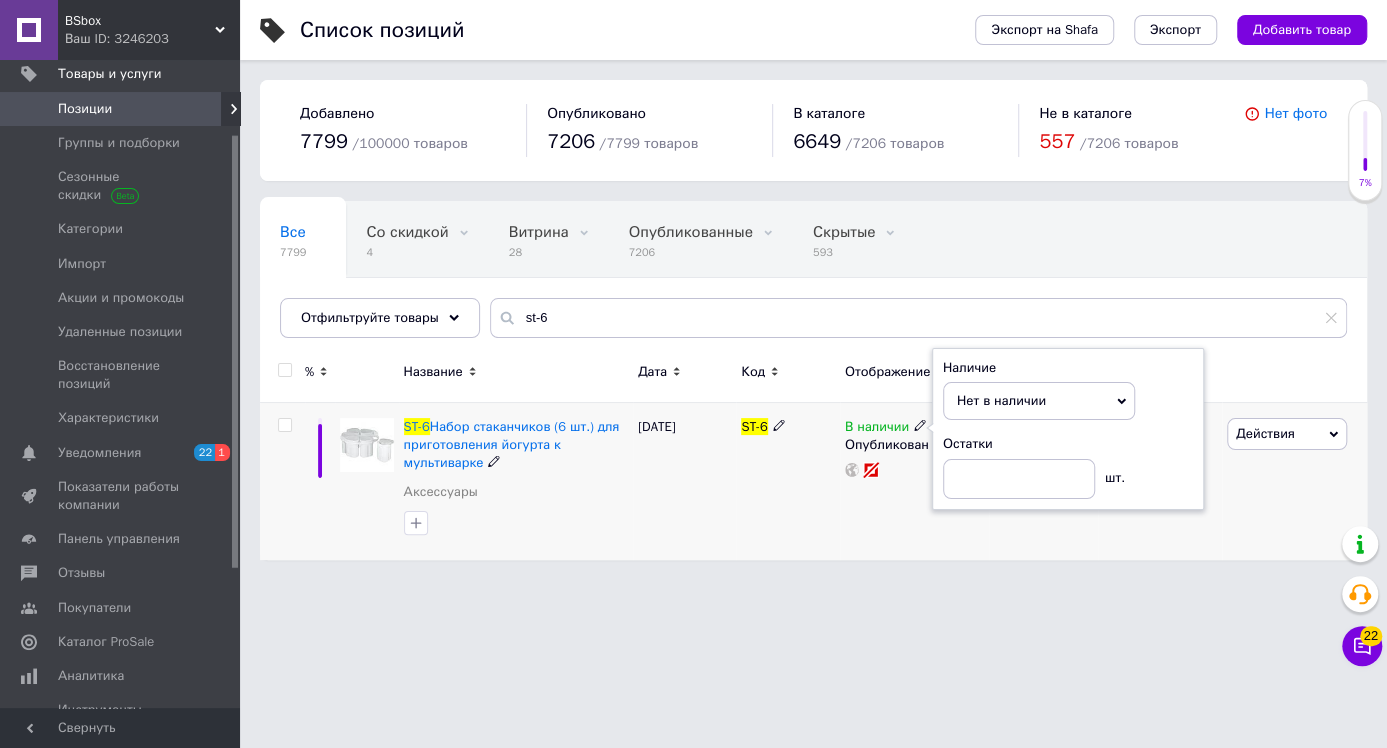 click on "20.05.2024" at bounding box center [684, 481] 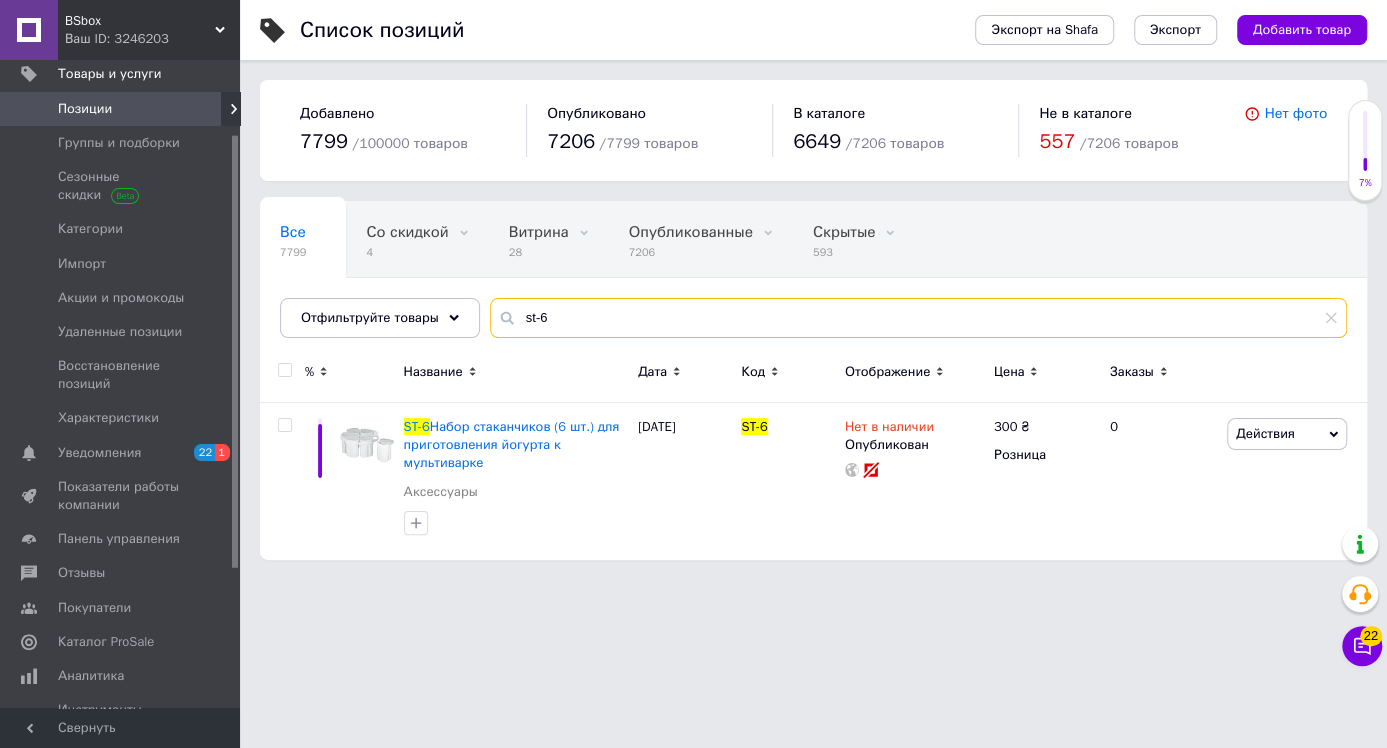 click on "st-6" at bounding box center [918, 318] 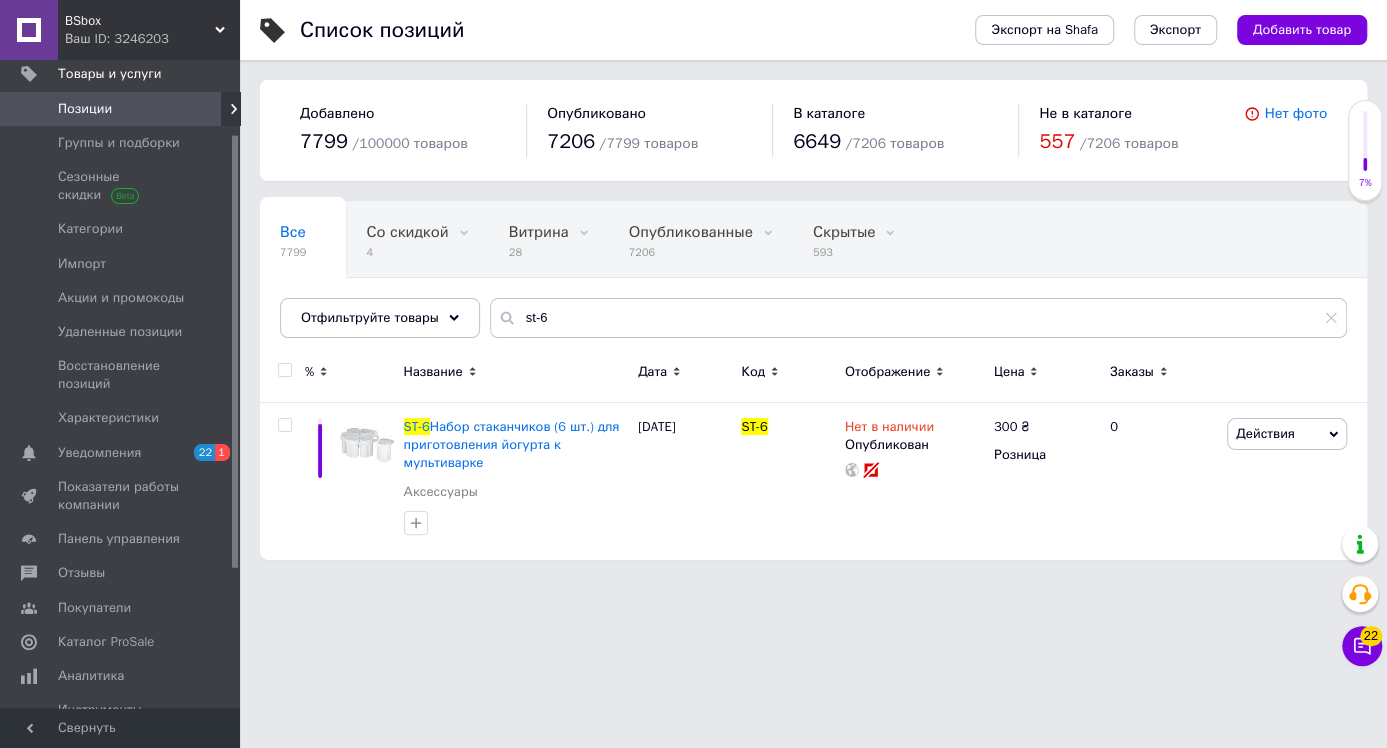 click on "Ваш ID: 3246203" at bounding box center (152, 39) 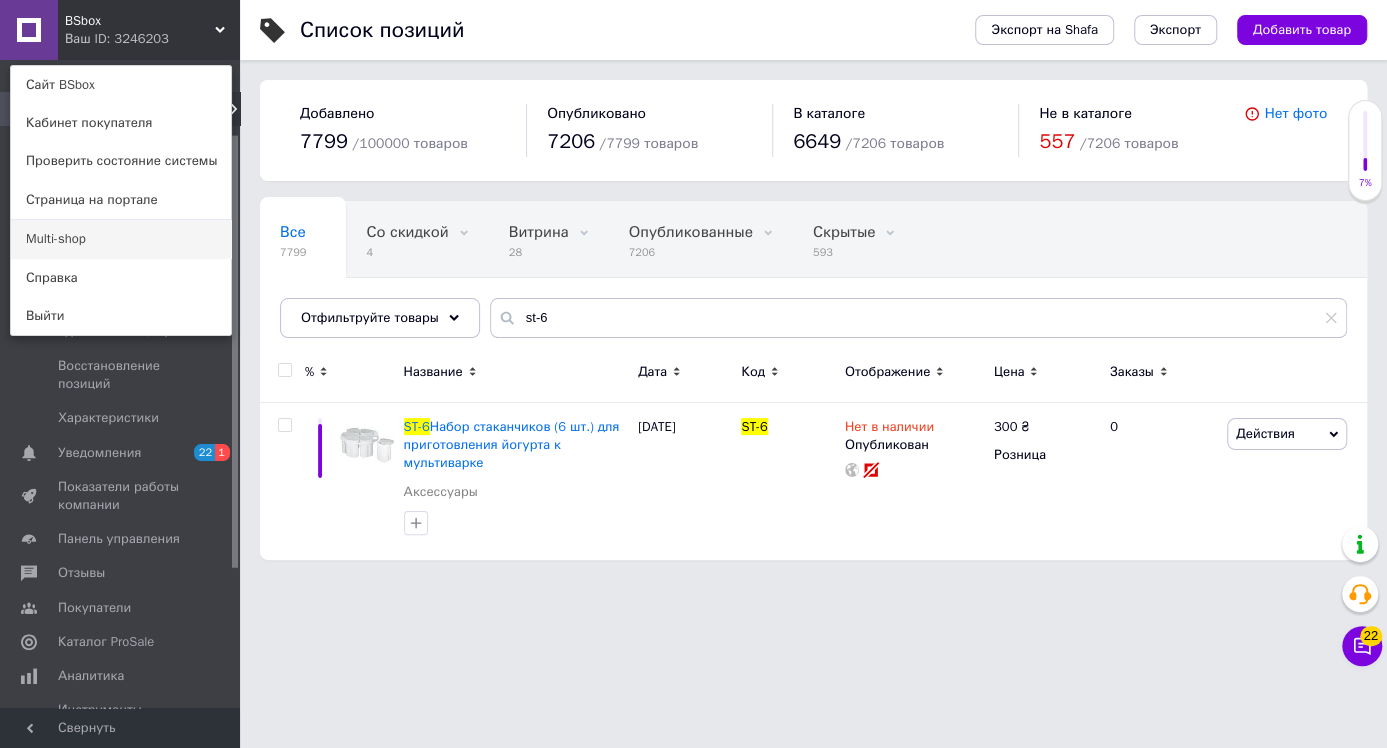 click on "Multi-shop" at bounding box center [121, 239] 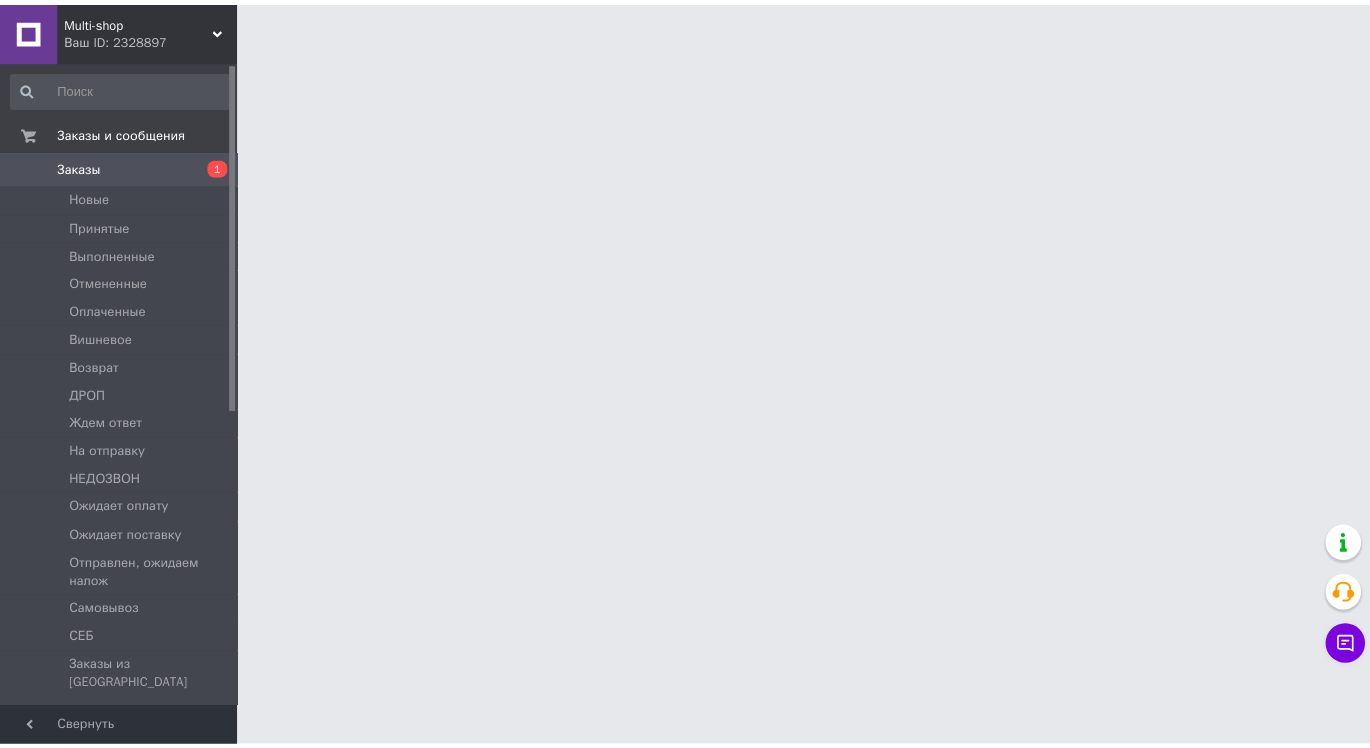 scroll, scrollTop: 0, scrollLeft: 0, axis: both 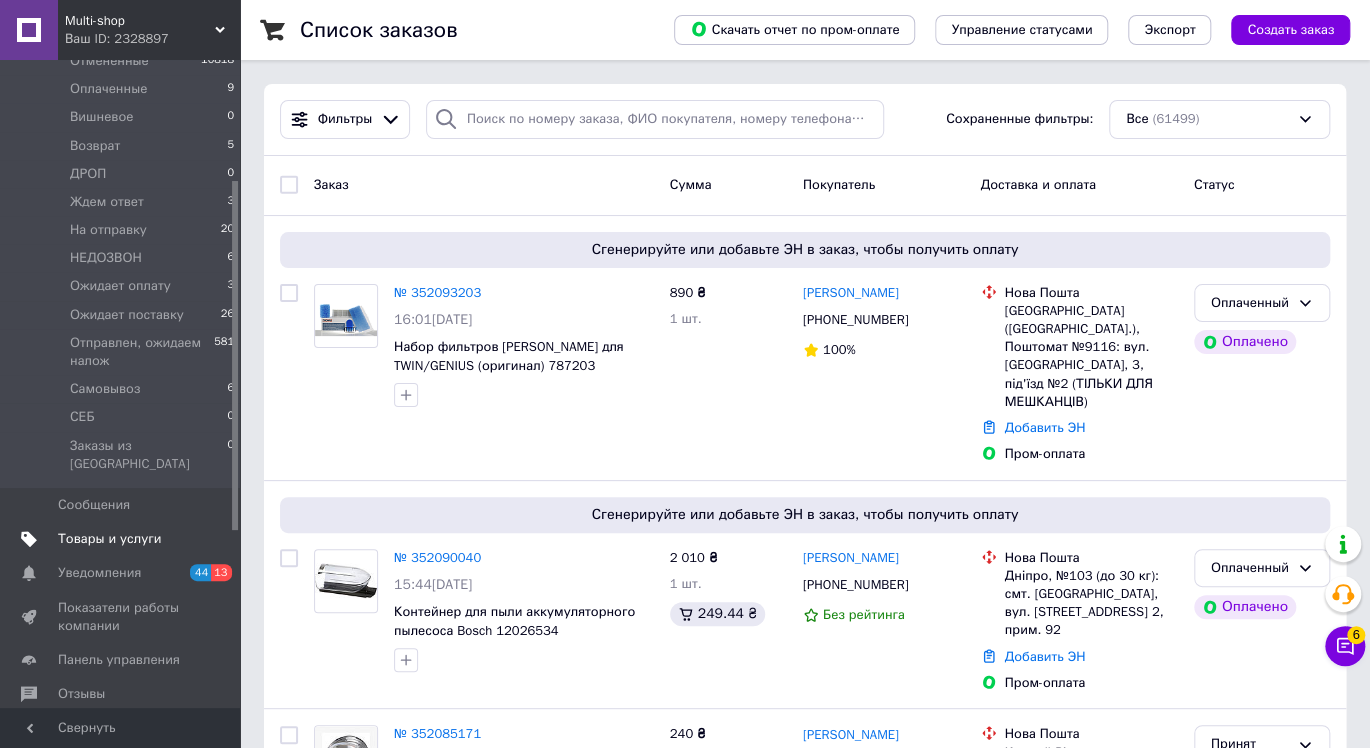 click on "Товары и услуги" at bounding box center [110, 539] 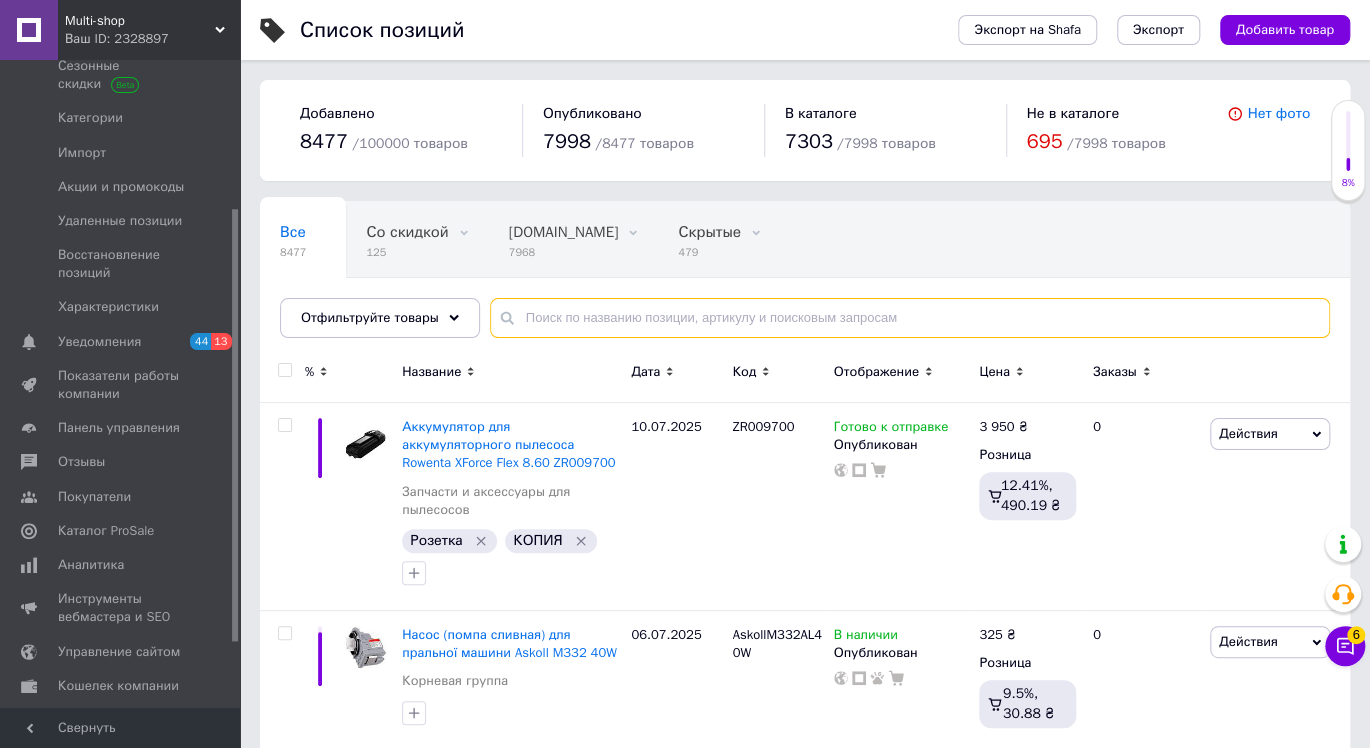 paste on "st-6" 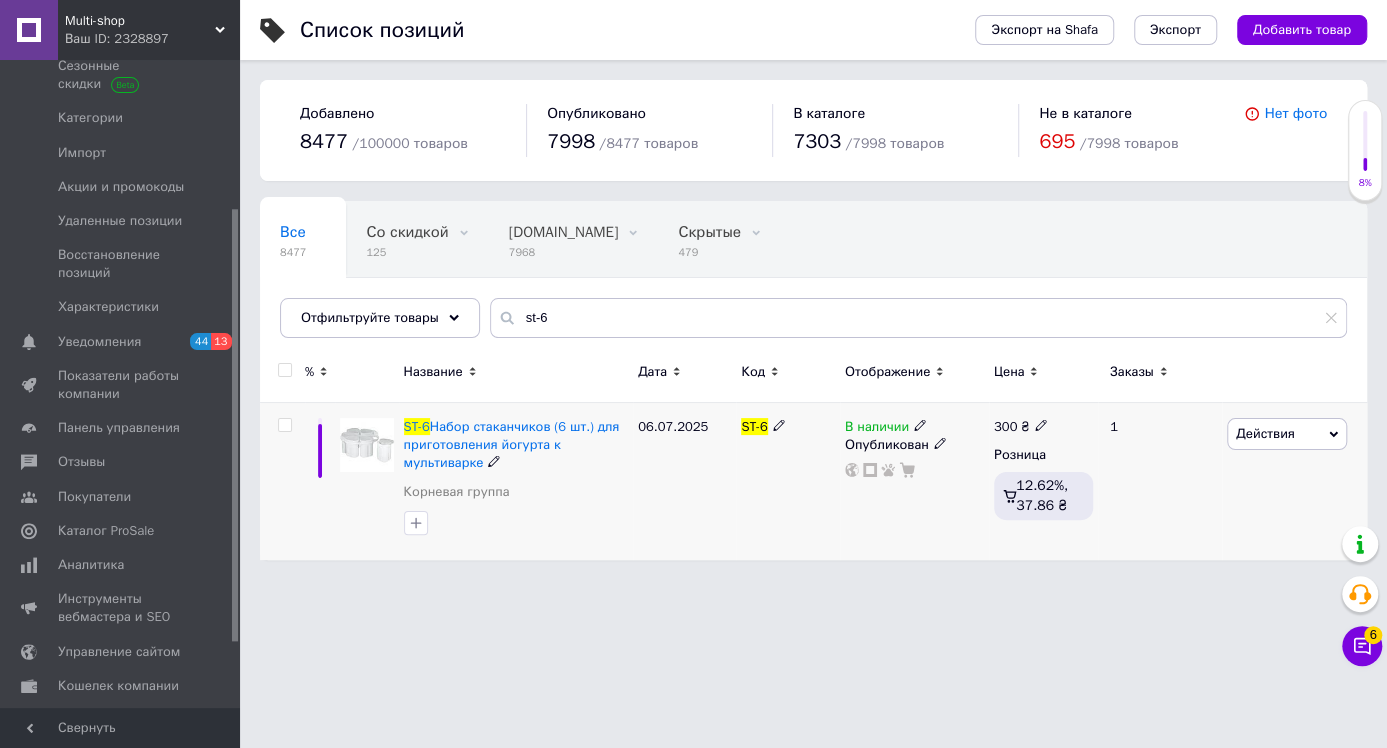 click 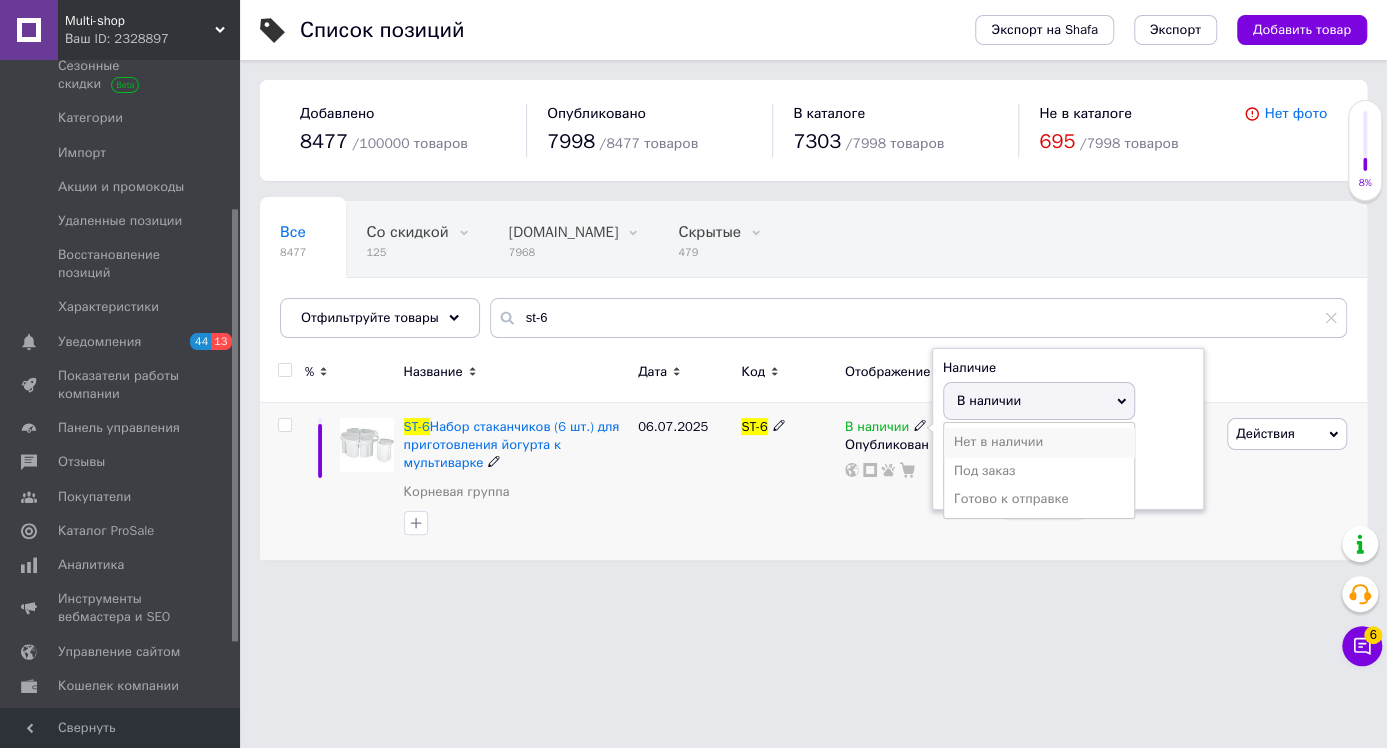 click on "Нет в наличии" at bounding box center [1039, 442] 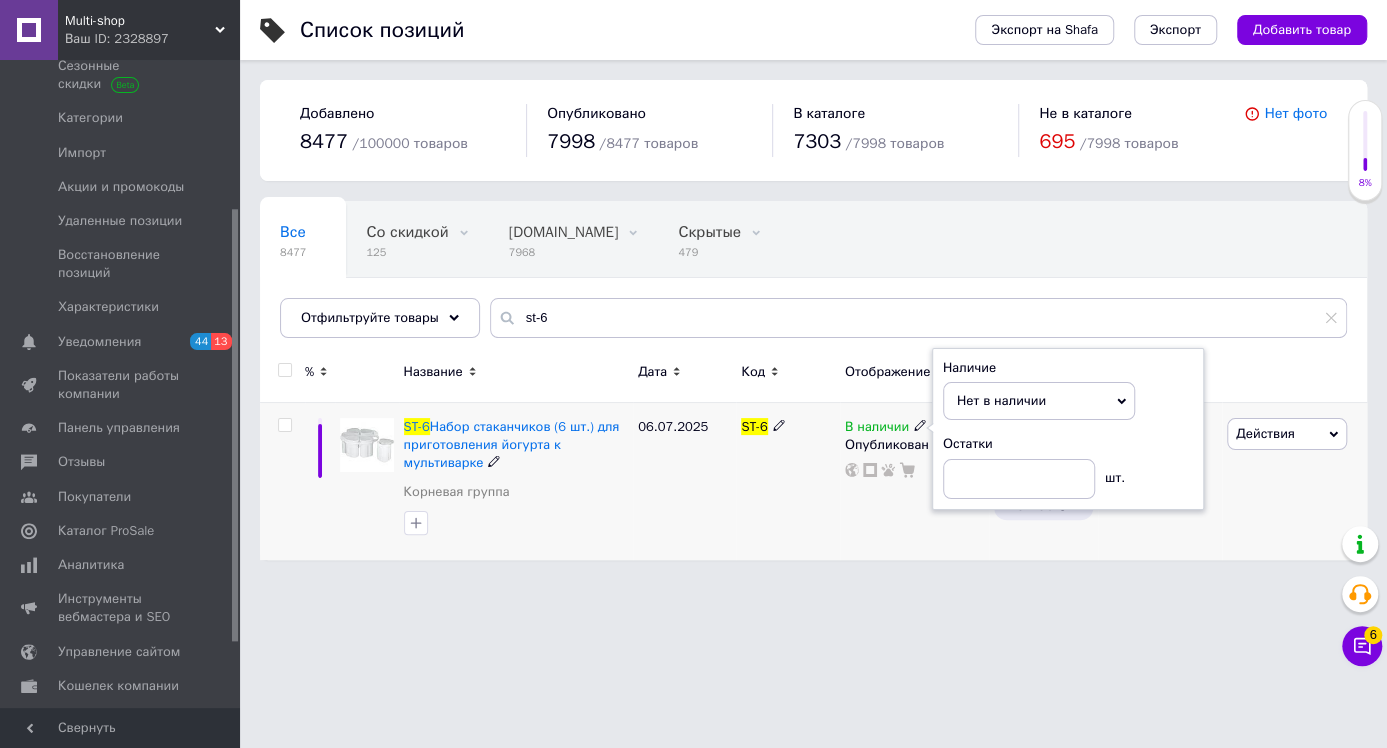 click on "06.07.2025" at bounding box center (684, 481) 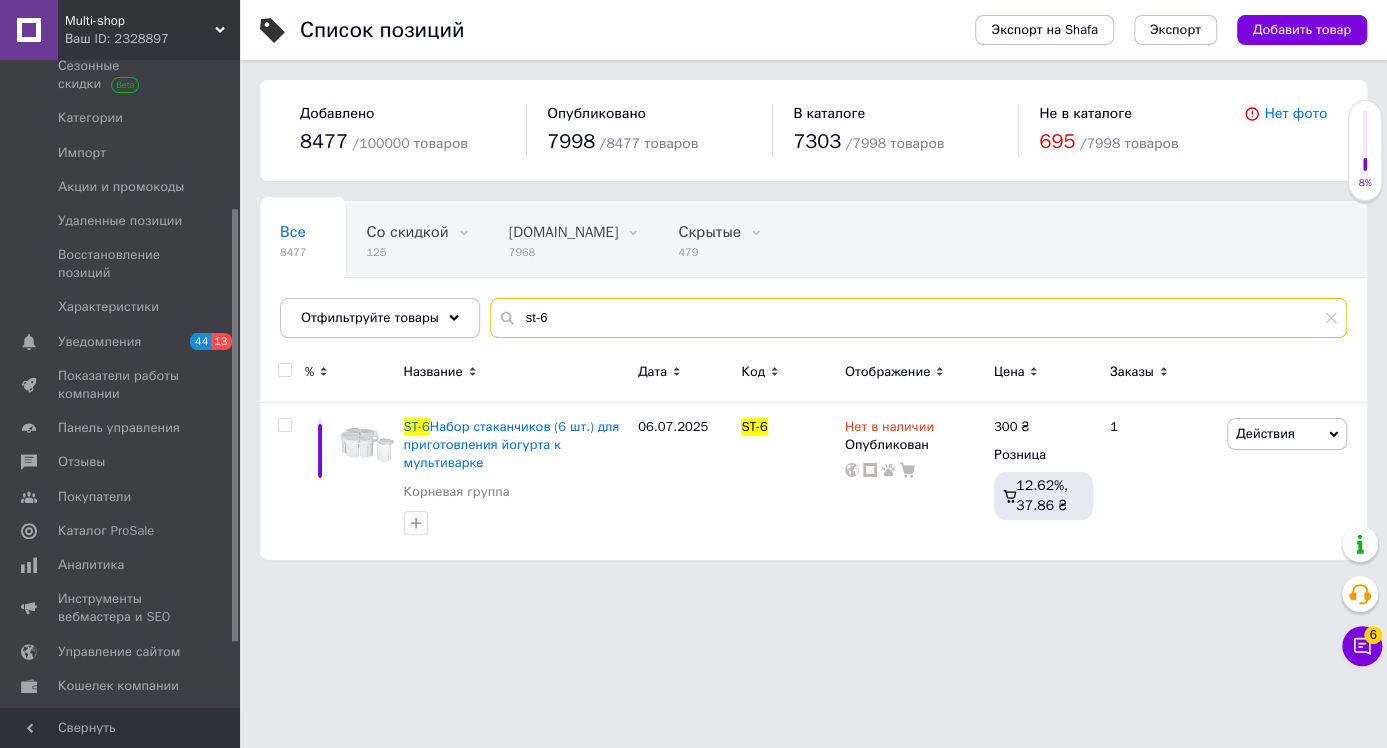 click on "st-6" at bounding box center (918, 318) 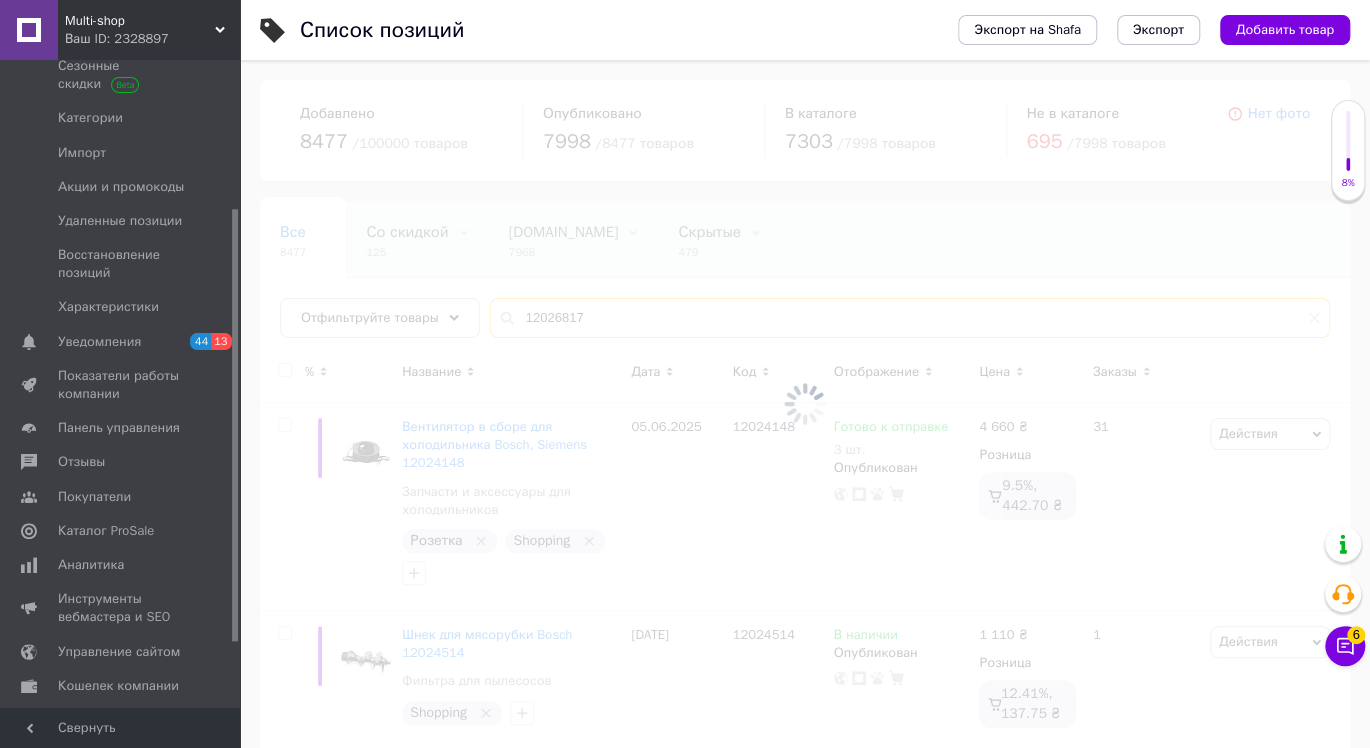 type on "12026817" 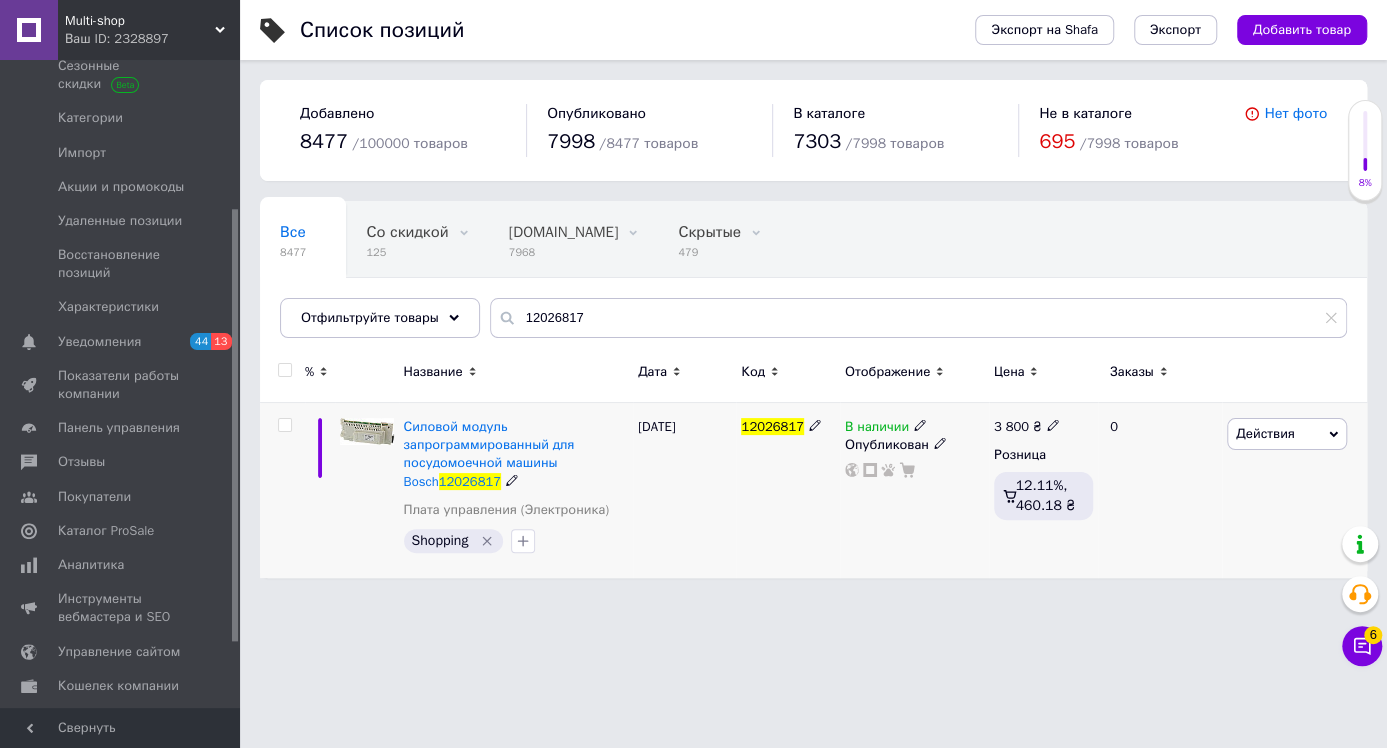 click on "12026817" at bounding box center [772, 426] 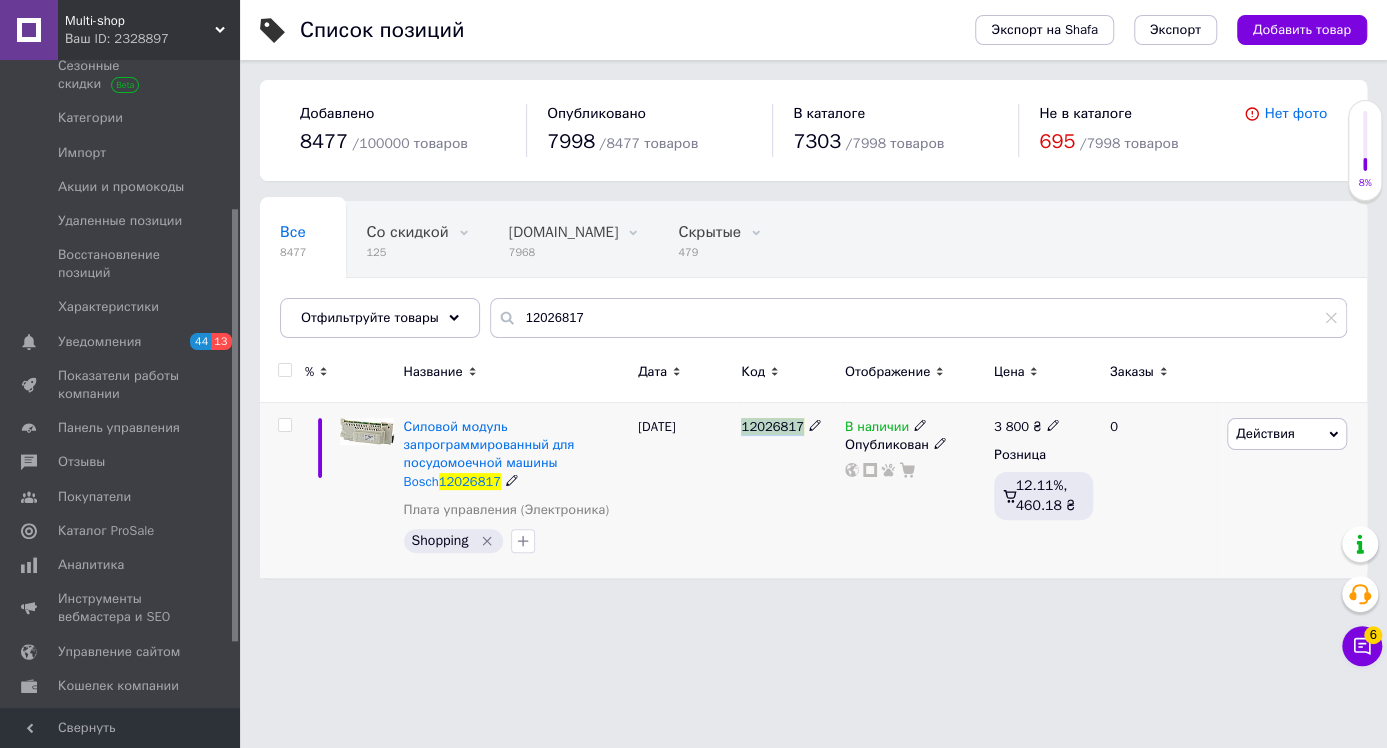 click on "12026817" at bounding box center (772, 426) 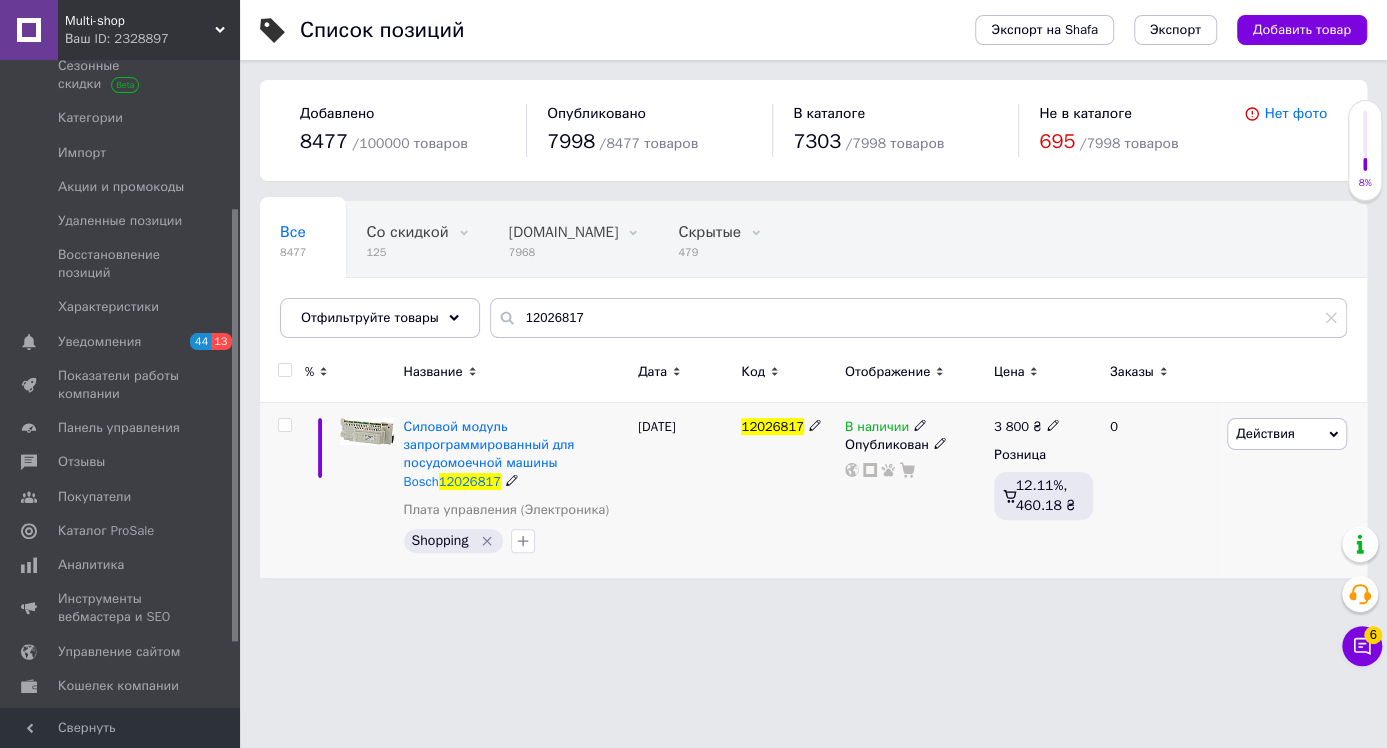 click 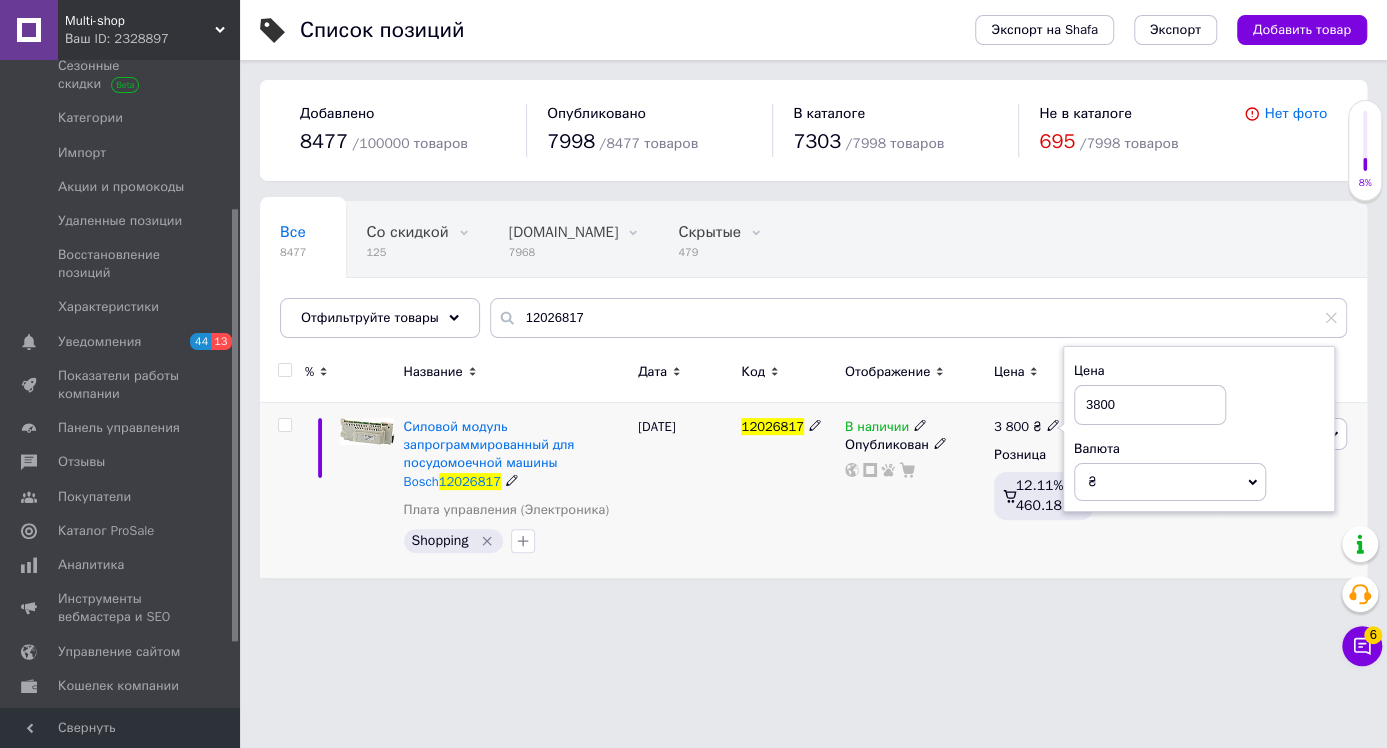 drag, startPoint x: 1111, startPoint y: 409, endPoint x: 1051, endPoint y: 404, distance: 60.207973 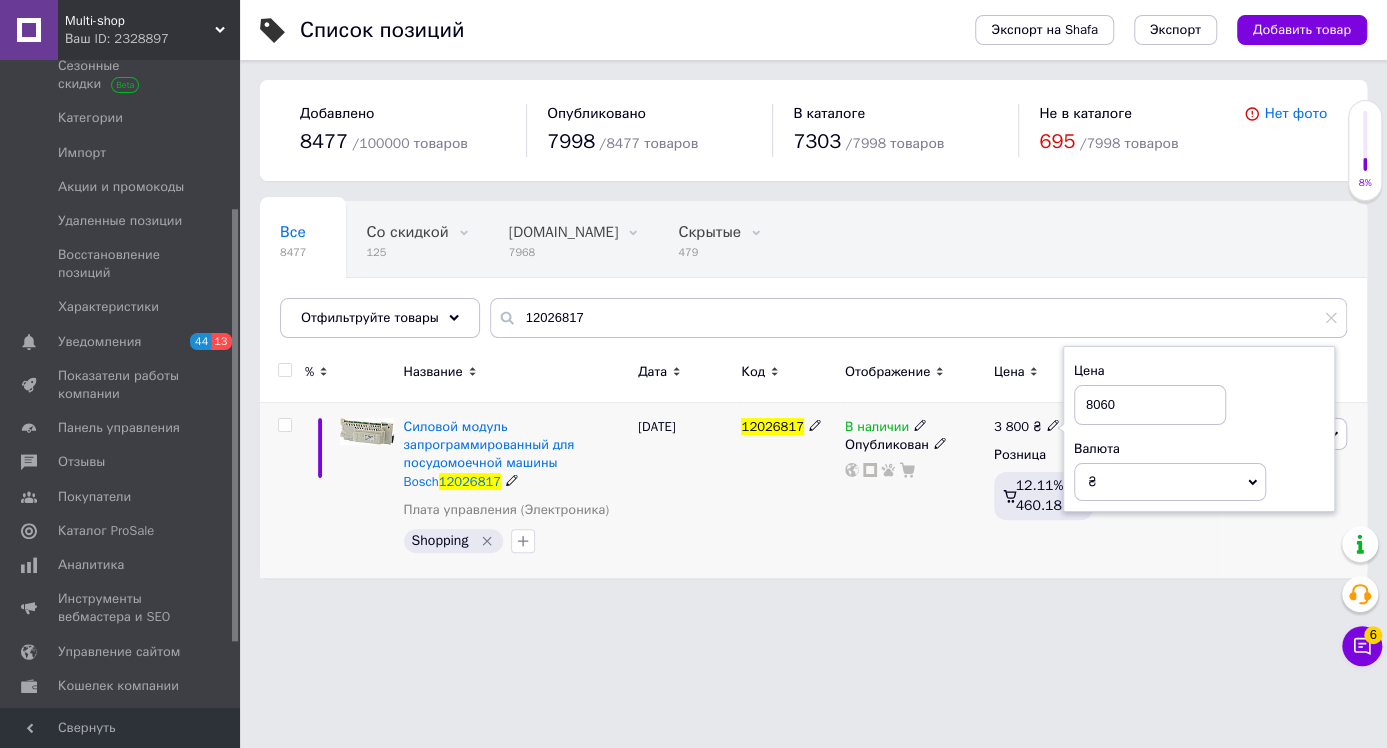 type on "8060" 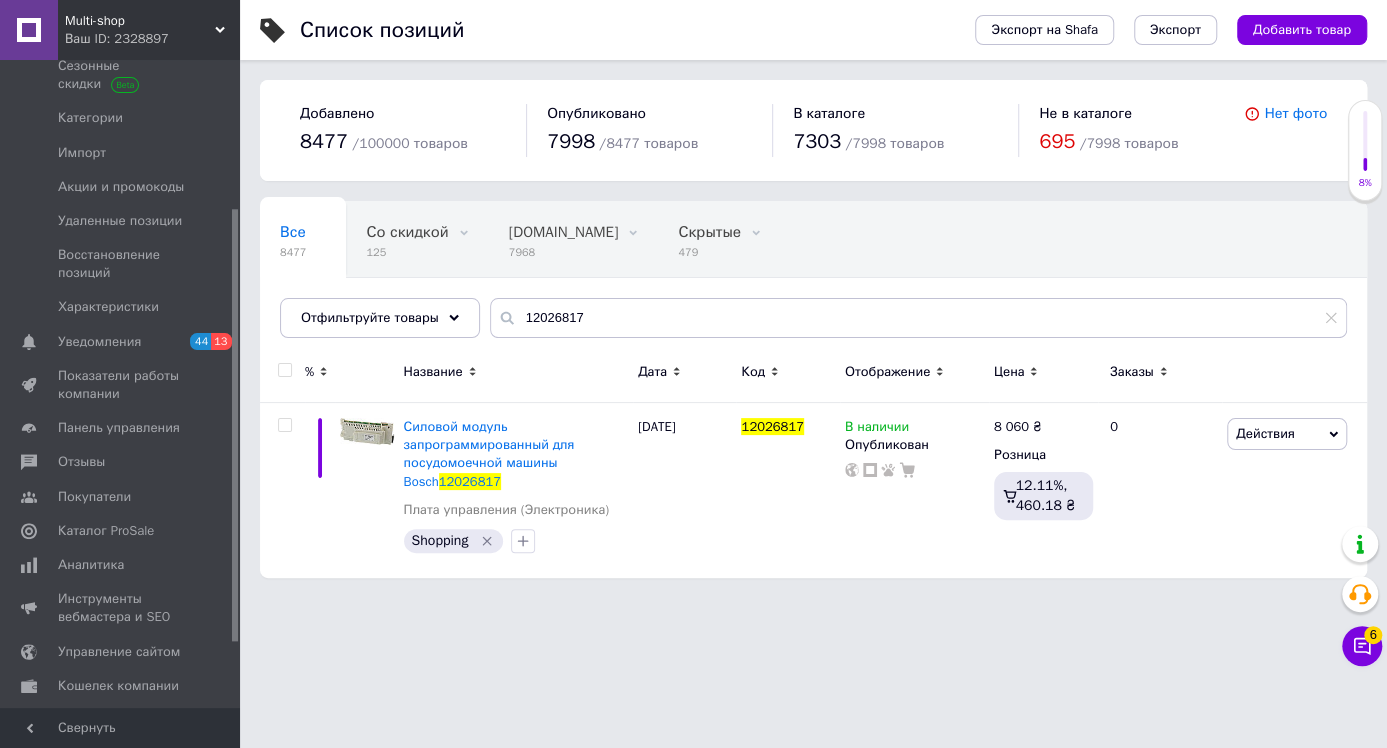 click on "Multi-shop" at bounding box center [140, 21] 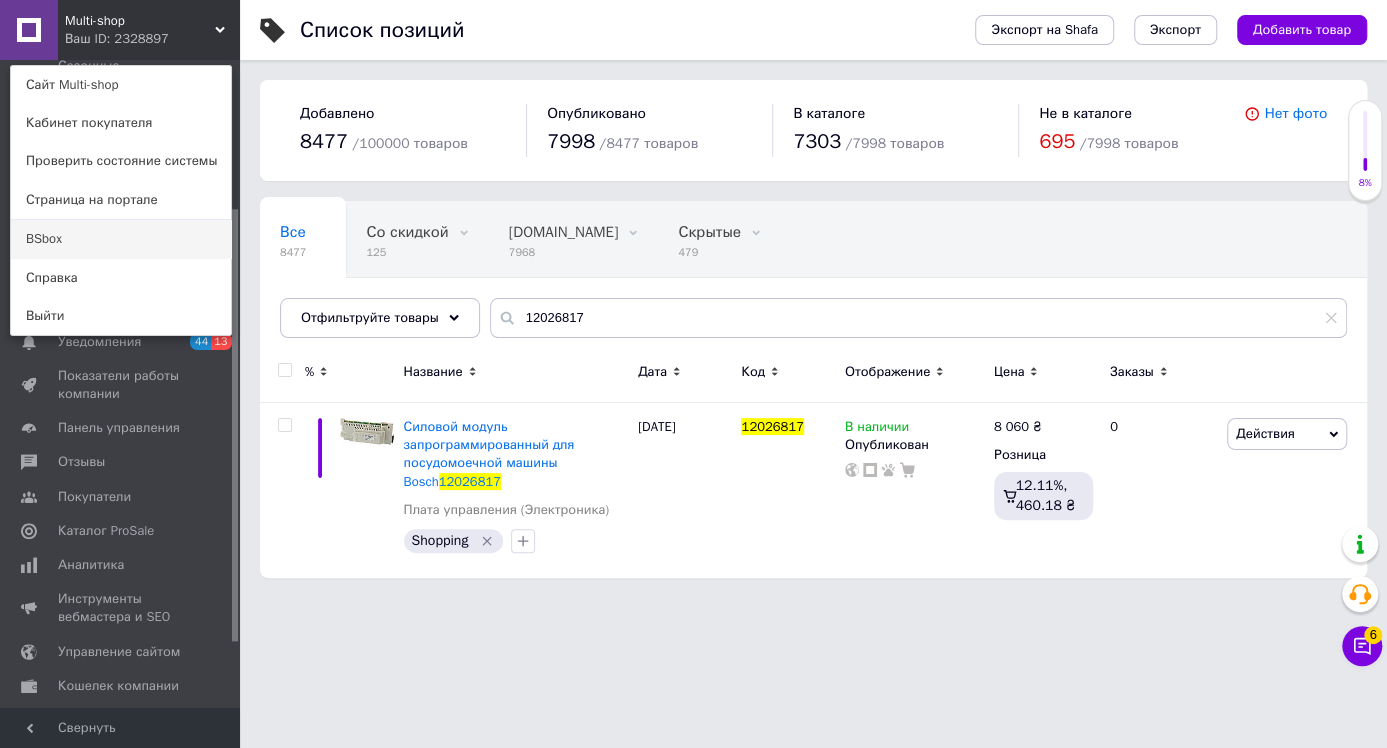 click on "BSbox" at bounding box center [121, 239] 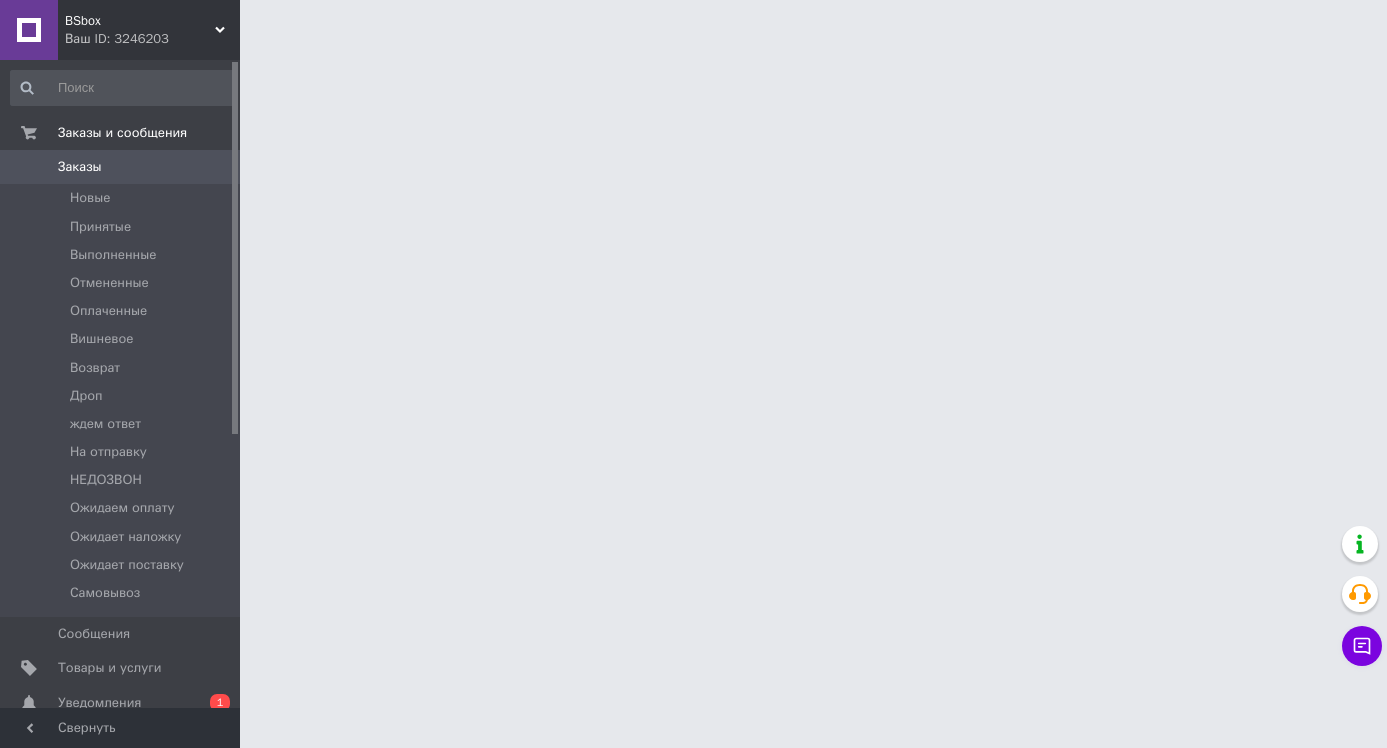scroll, scrollTop: 0, scrollLeft: 0, axis: both 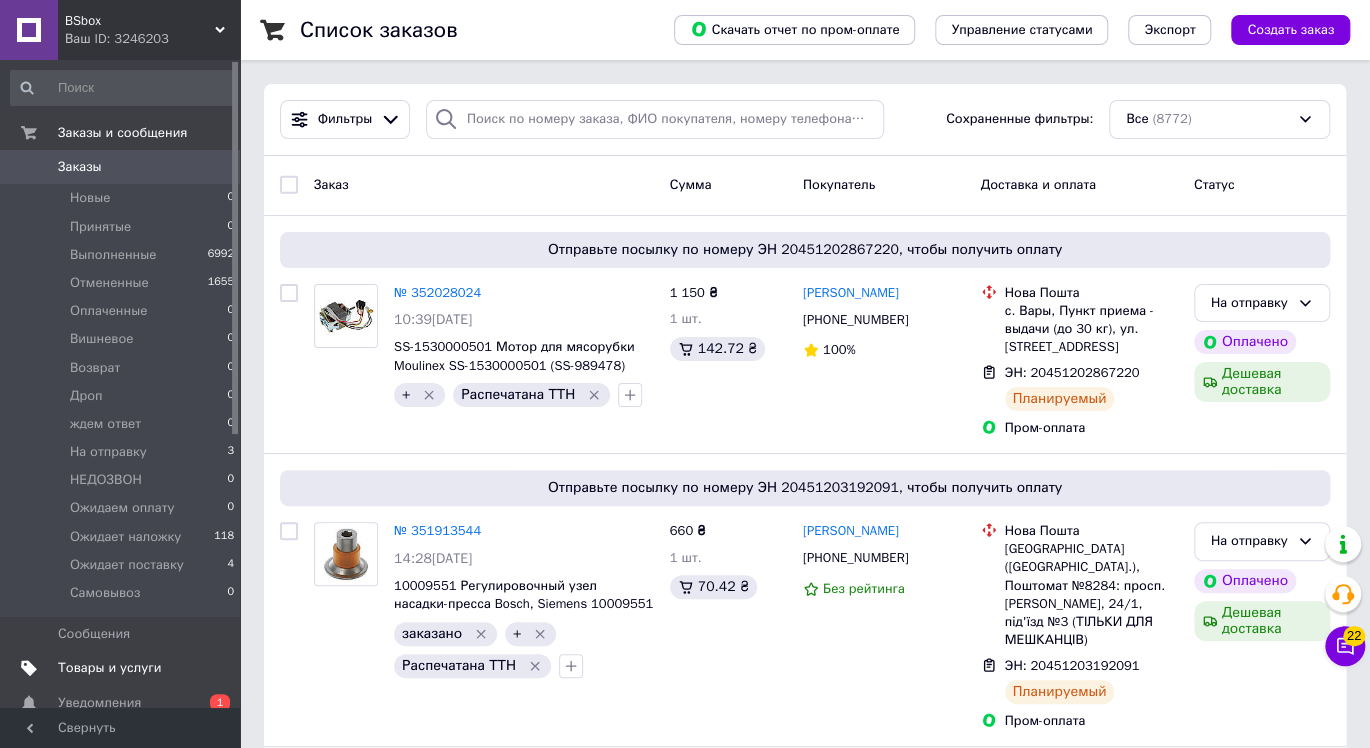click on "Товары и услуги" at bounding box center [110, 668] 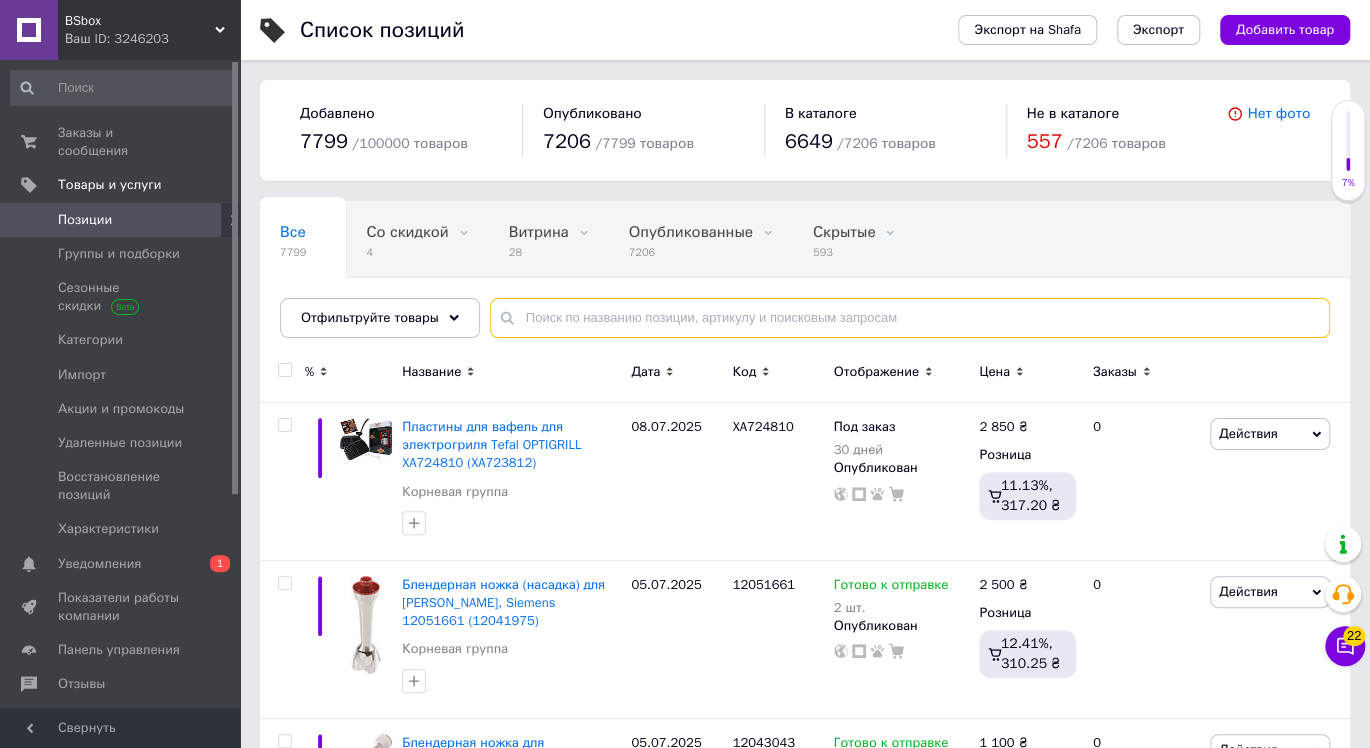 drag, startPoint x: 566, startPoint y: 307, endPoint x: 554, endPoint y: 315, distance: 14.422205 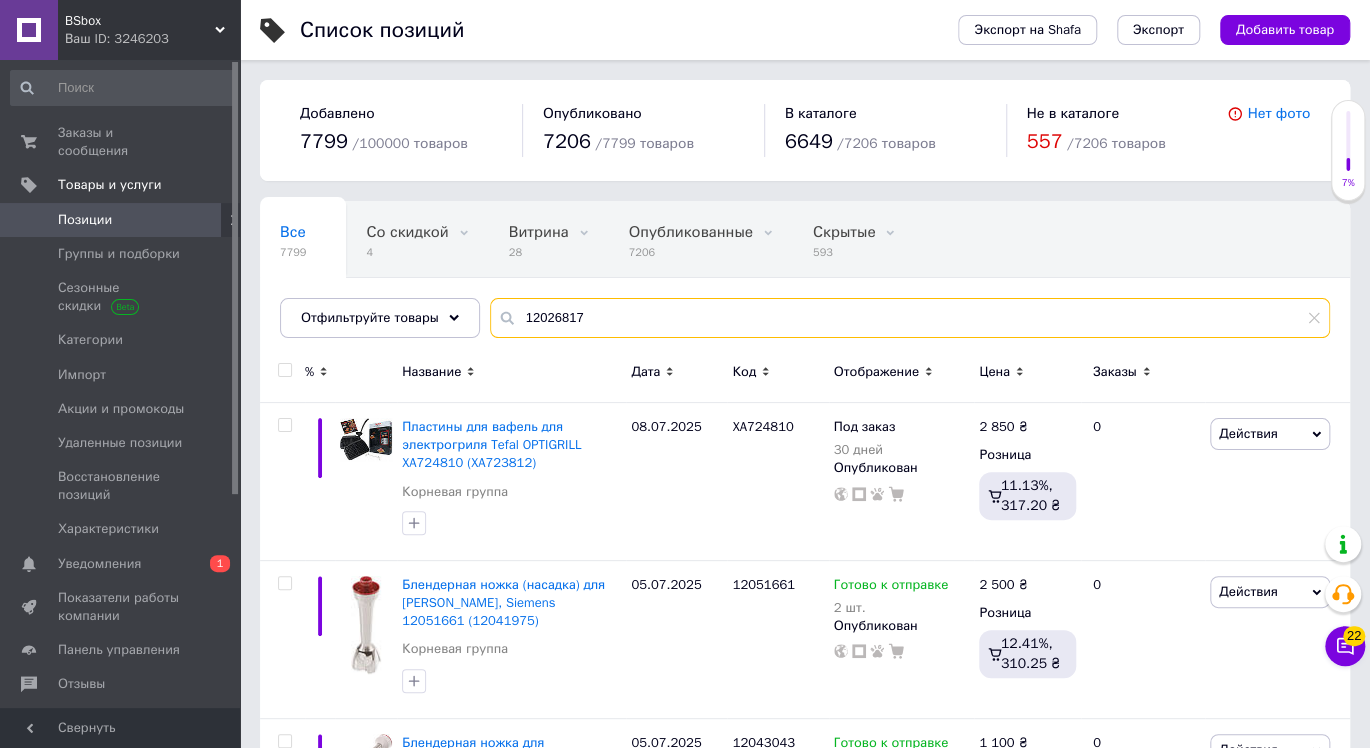type on "12026817" 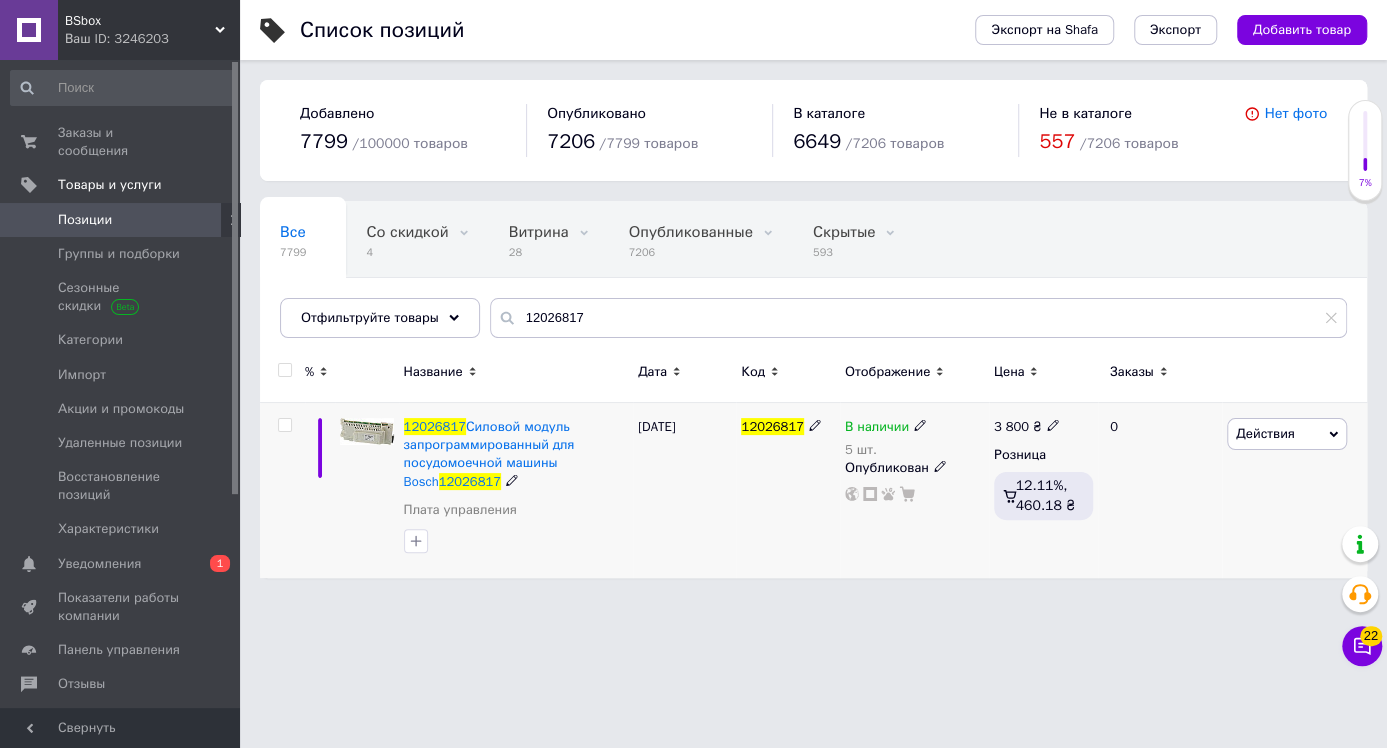 click 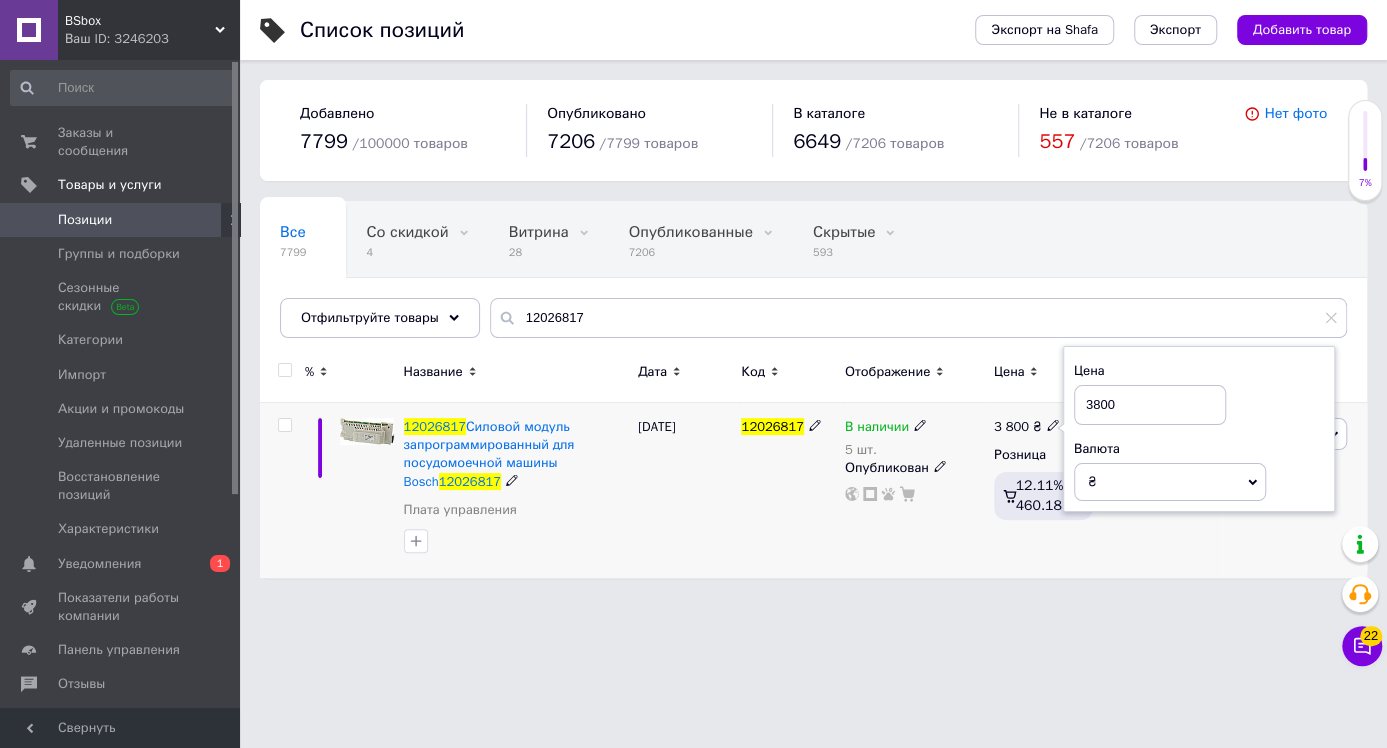 drag, startPoint x: 1121, startPoint y: 410, endPoint x: 1065, endPoint y: 401, distance: 56.718605 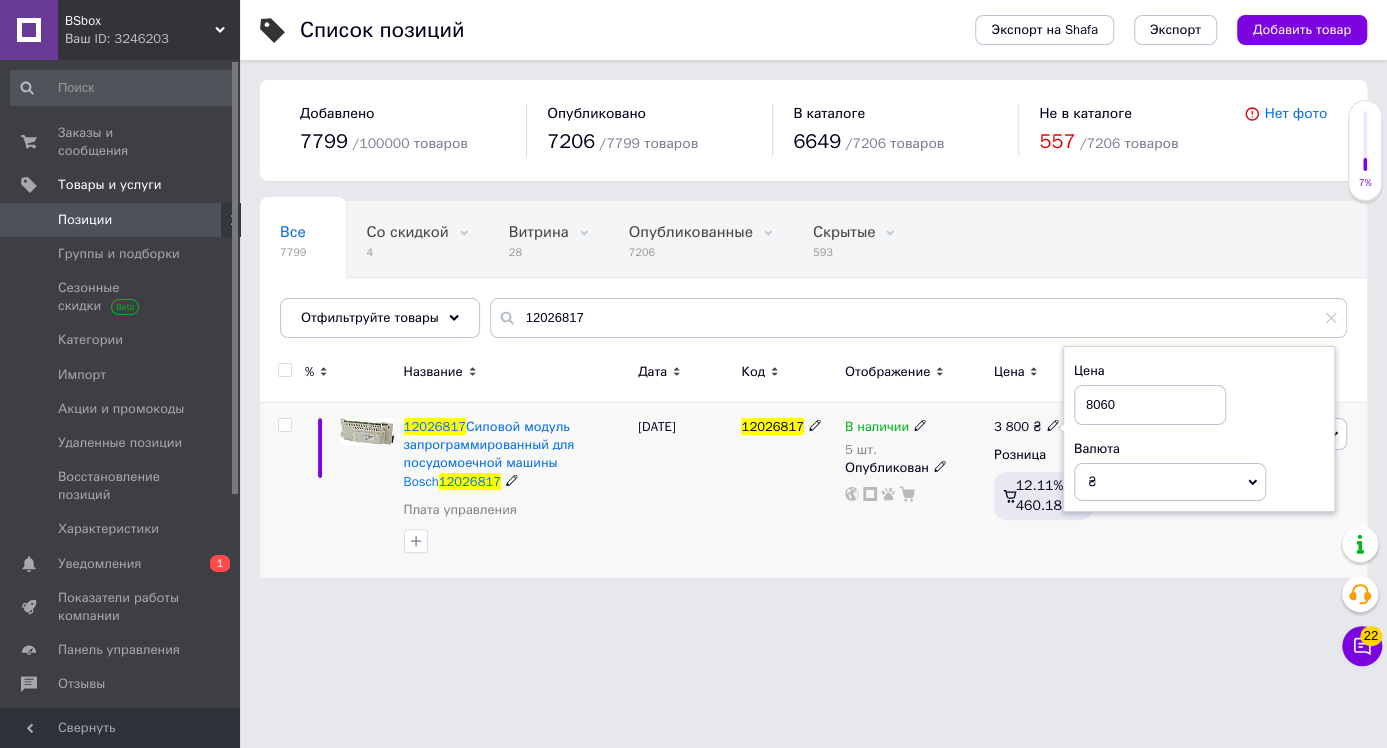 type on "8060" 